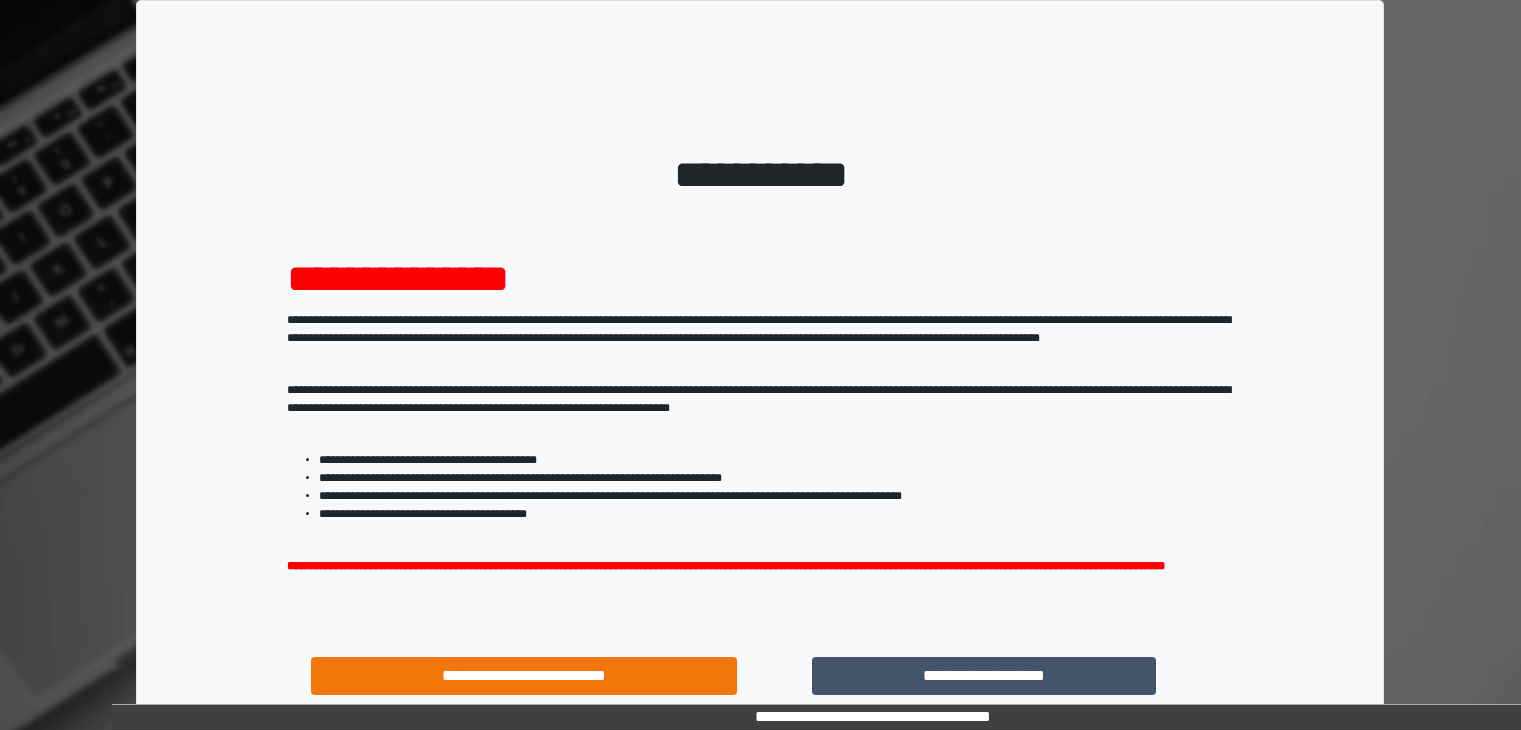 scroll, scrollTop: 0, scrollLeft: 0, axis: both 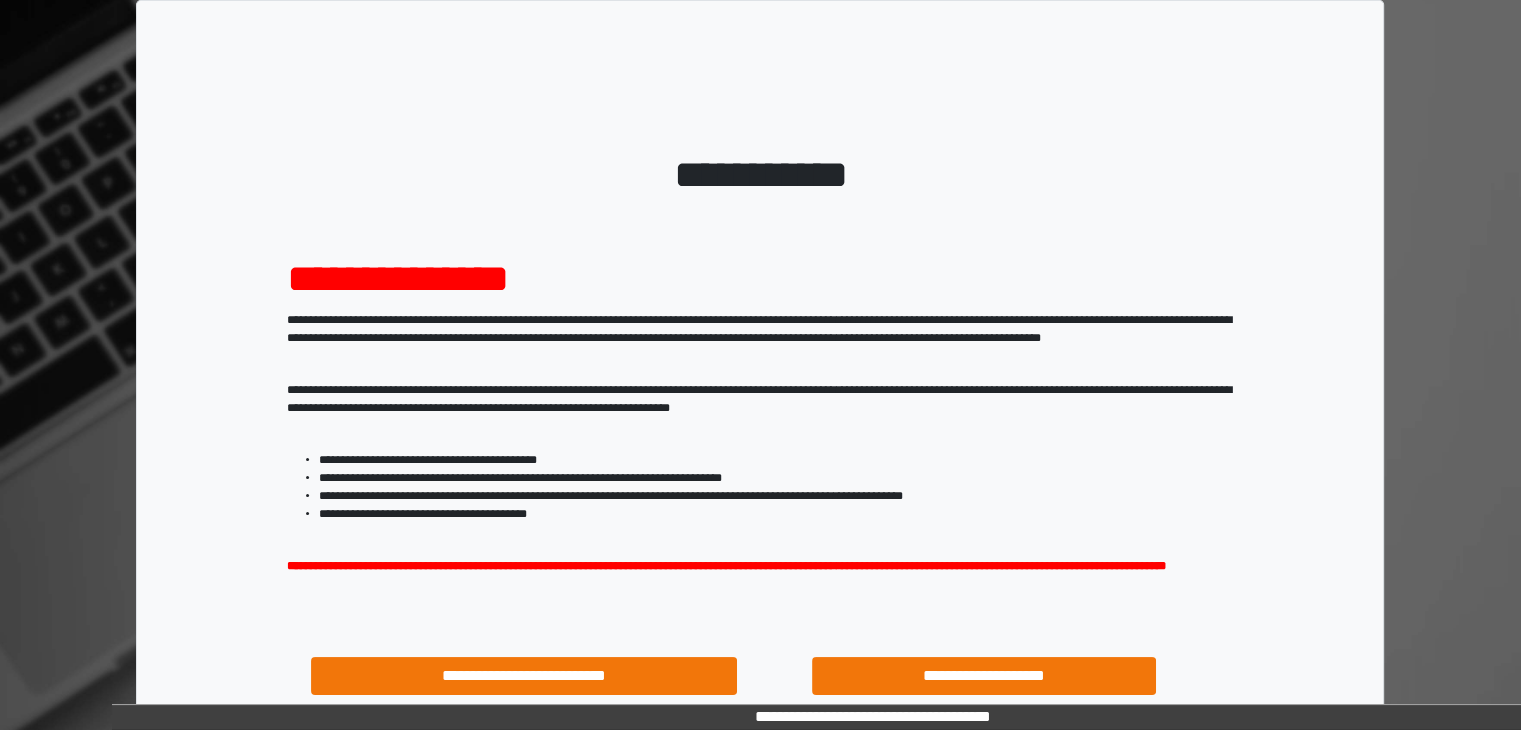 click on "**********" at bounding box center (984, 676) 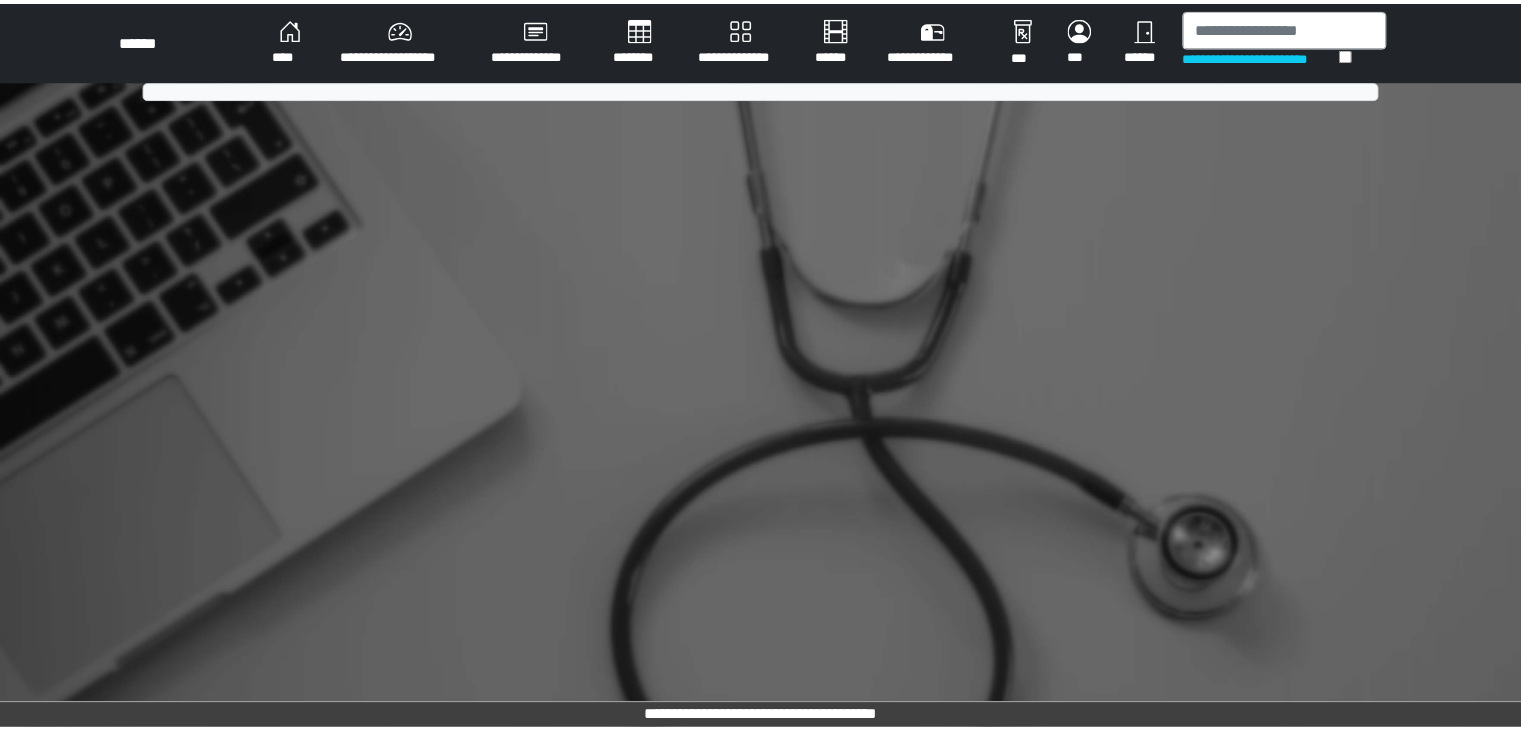 scroll, scrollTop: 0, scrollLeft: 0, axis: both 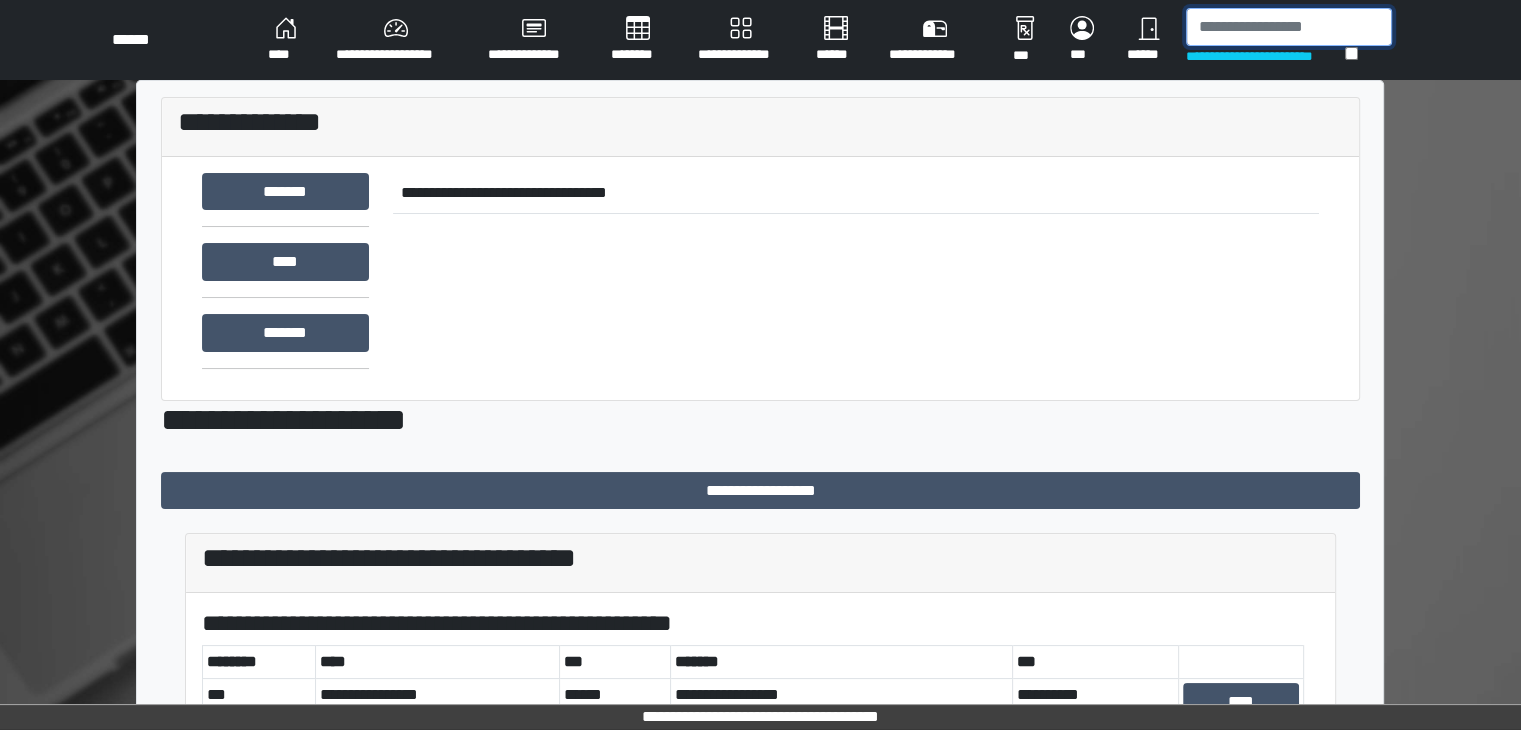 click at bounding box center (1289, 27) 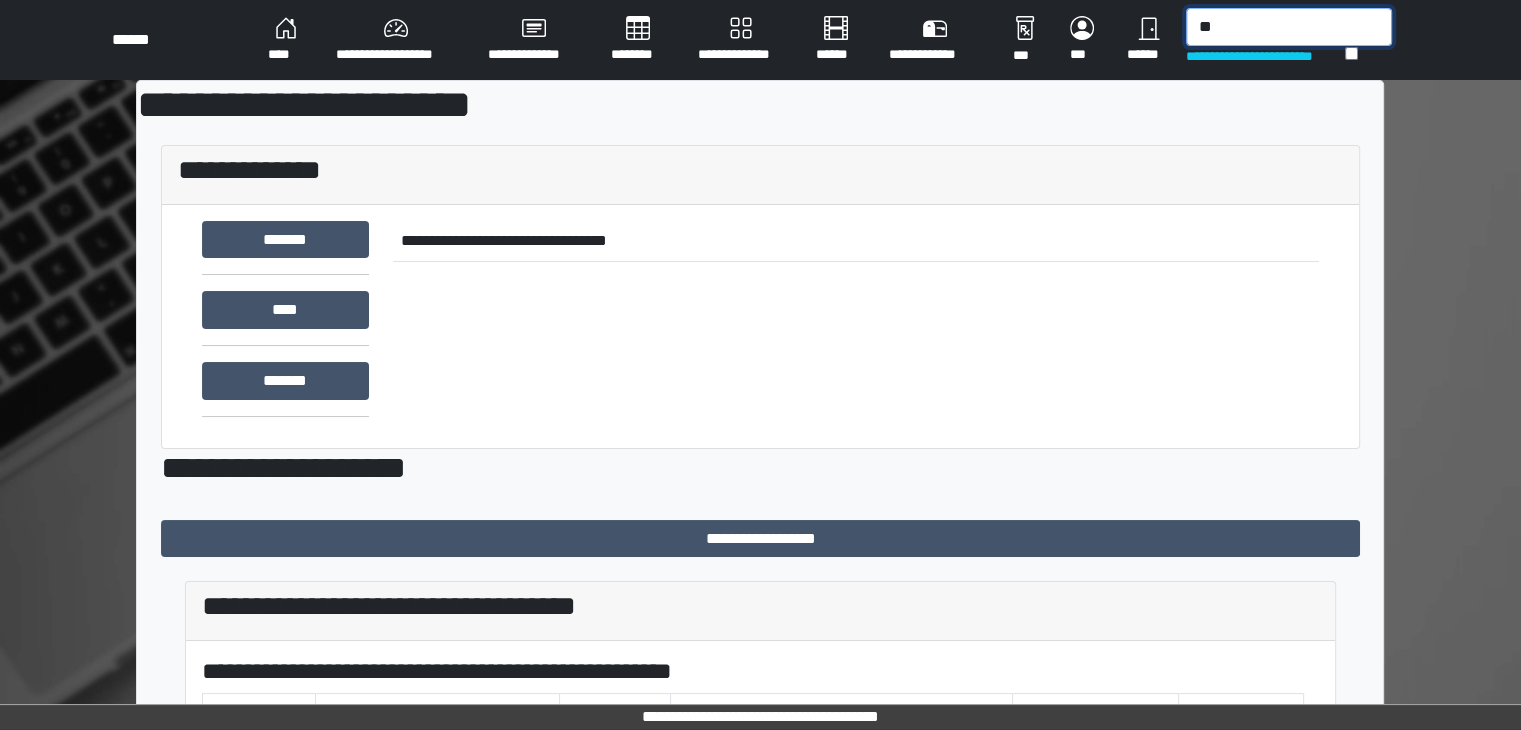 type on "*" 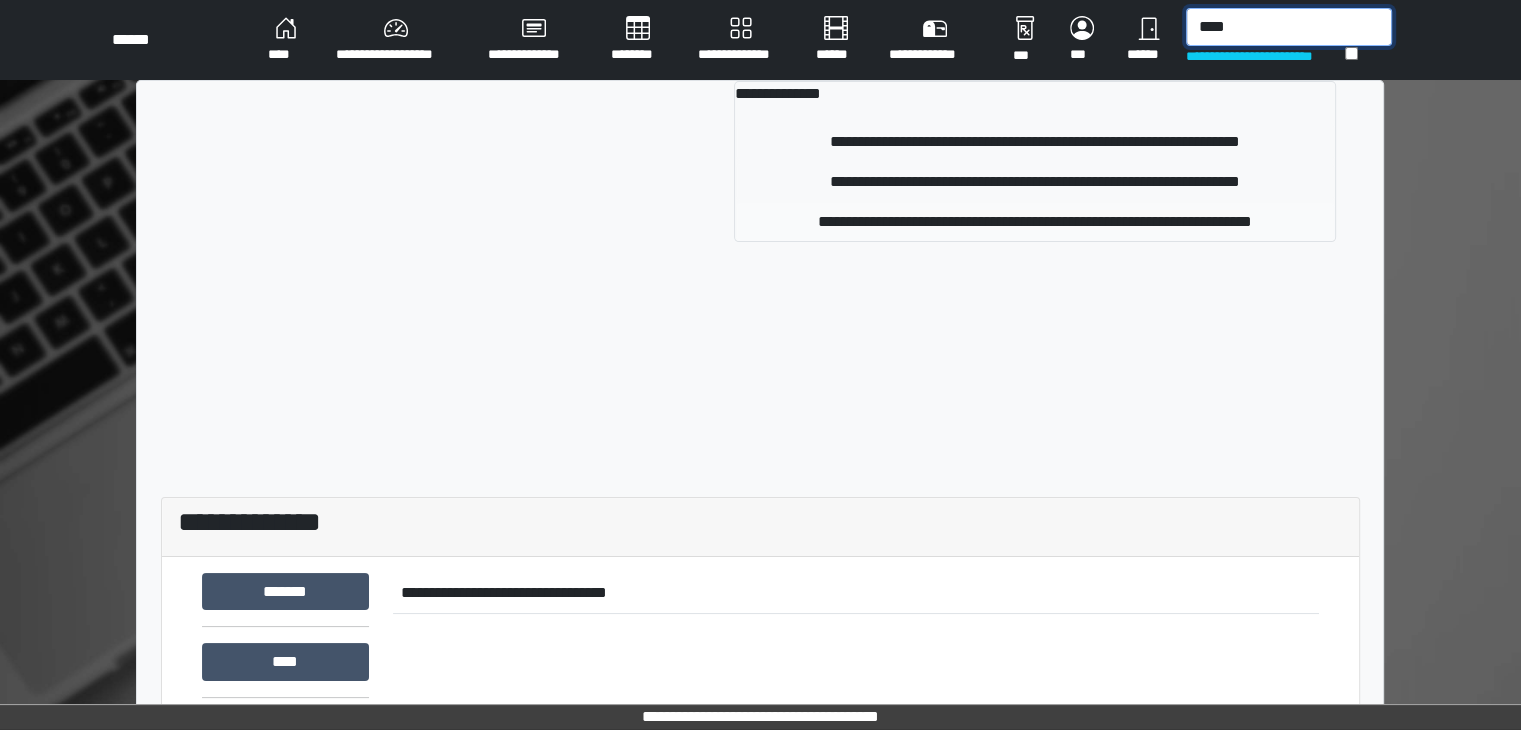 type on "****" 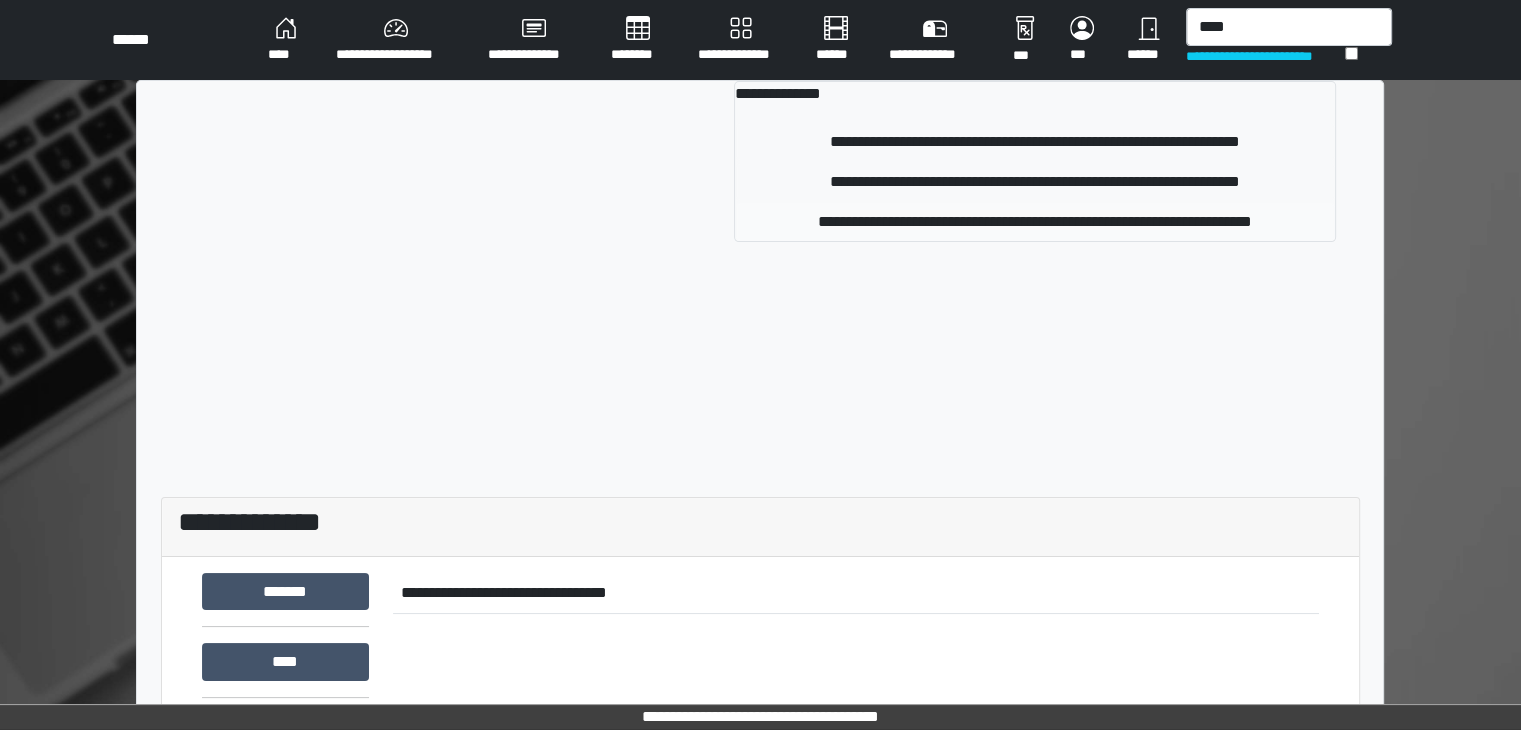 click on "**********" at bounding box center [1035, 222] 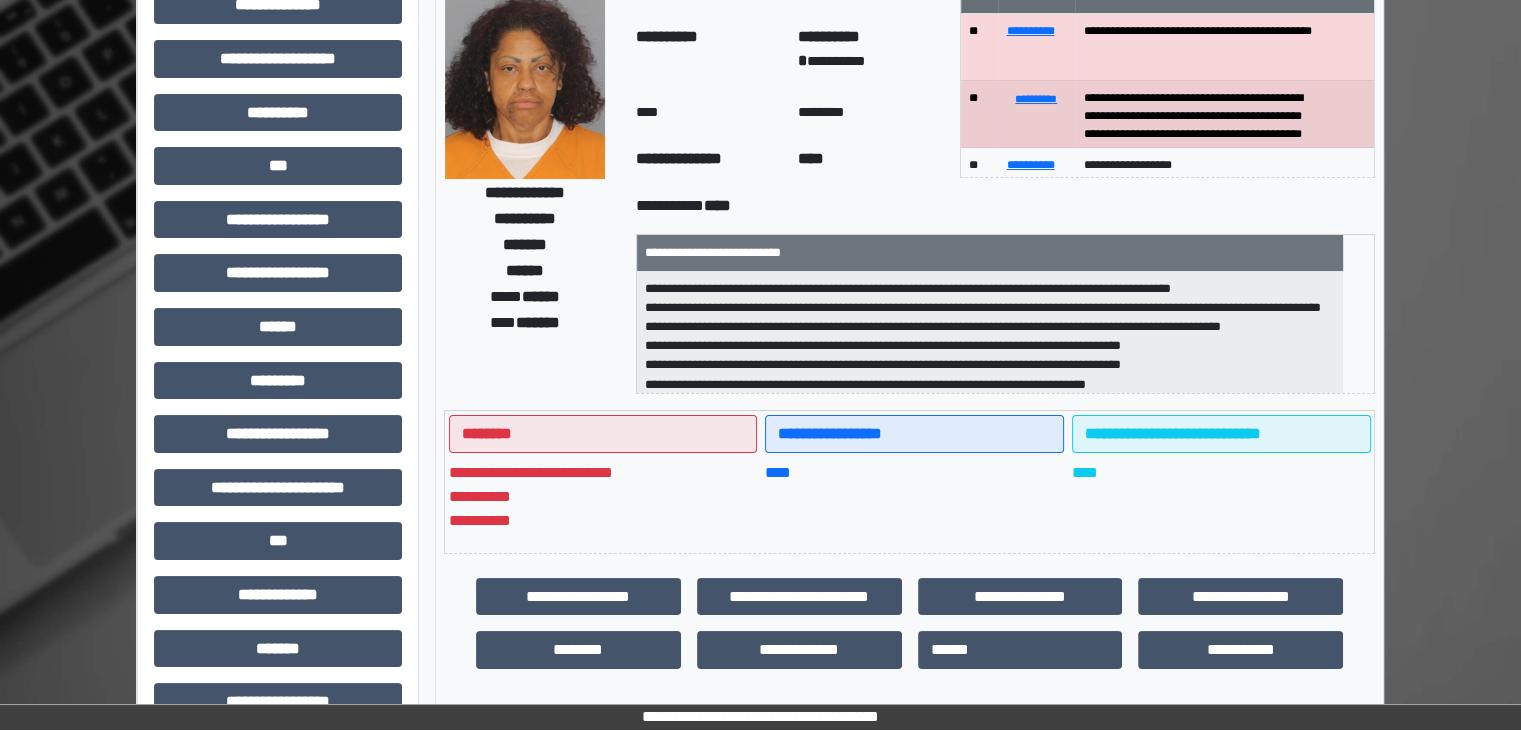 scroll, scrollTop: 152, scrollLeft: 0, axis: vertical 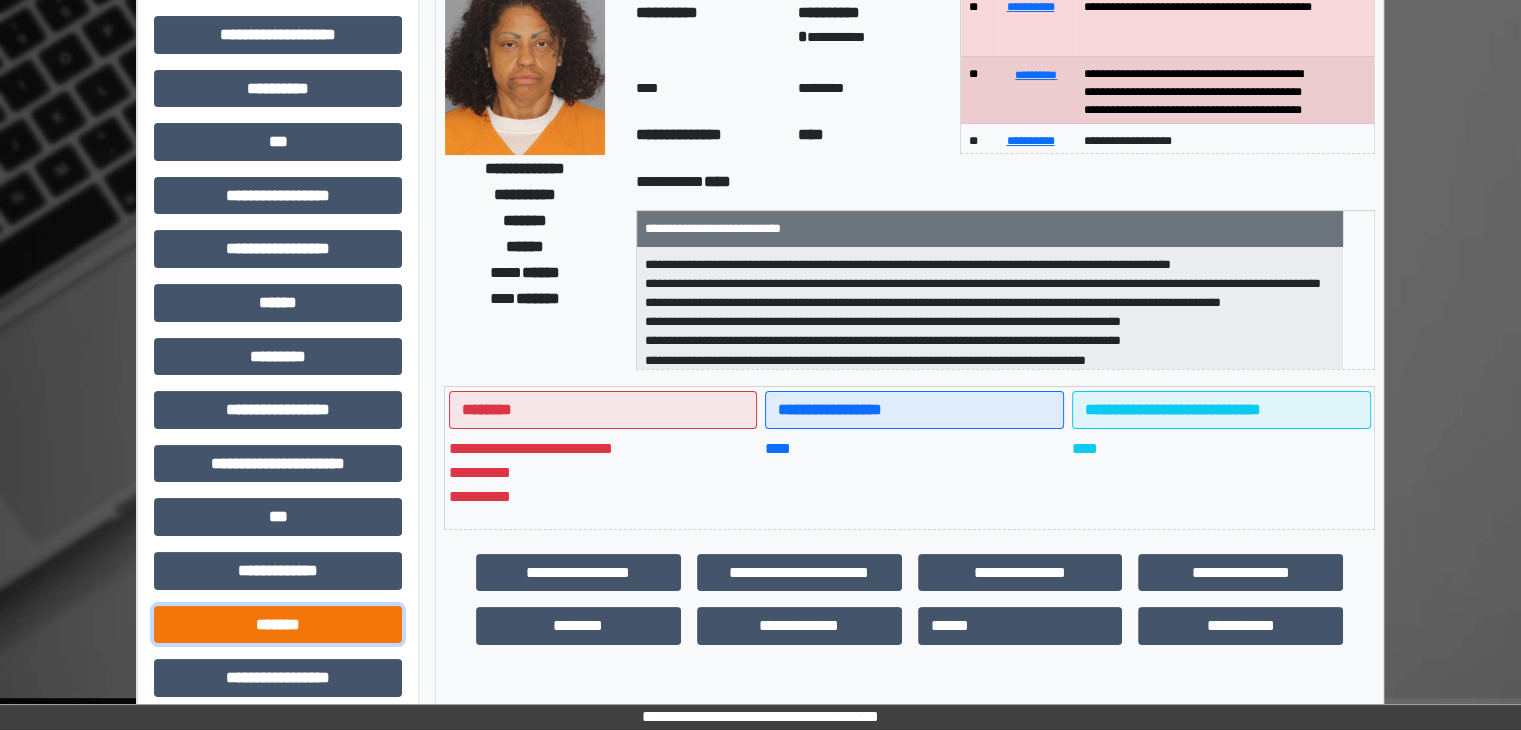 click on "*******" at bounding box center (278, 625) 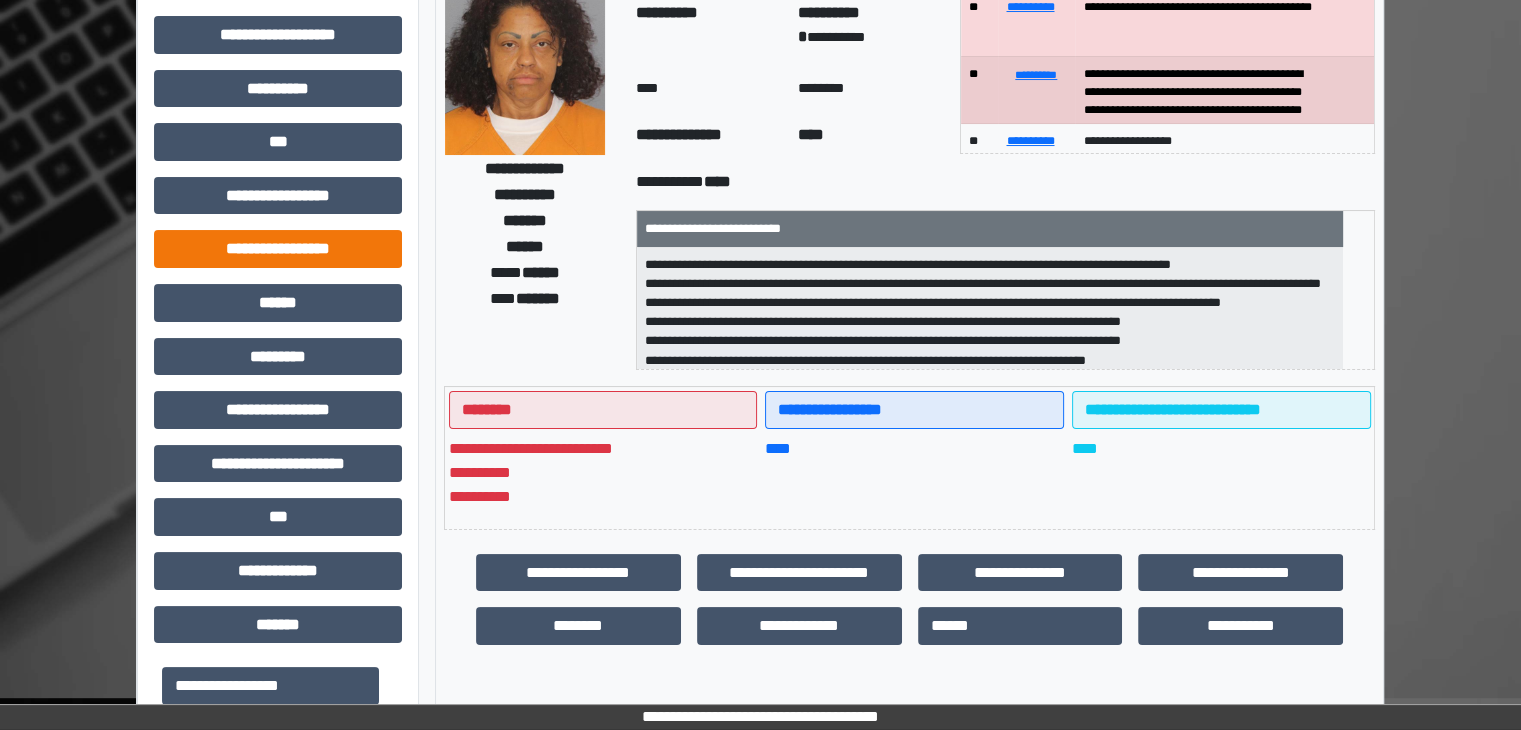 click on "**********" at bounding box center (278, 249) 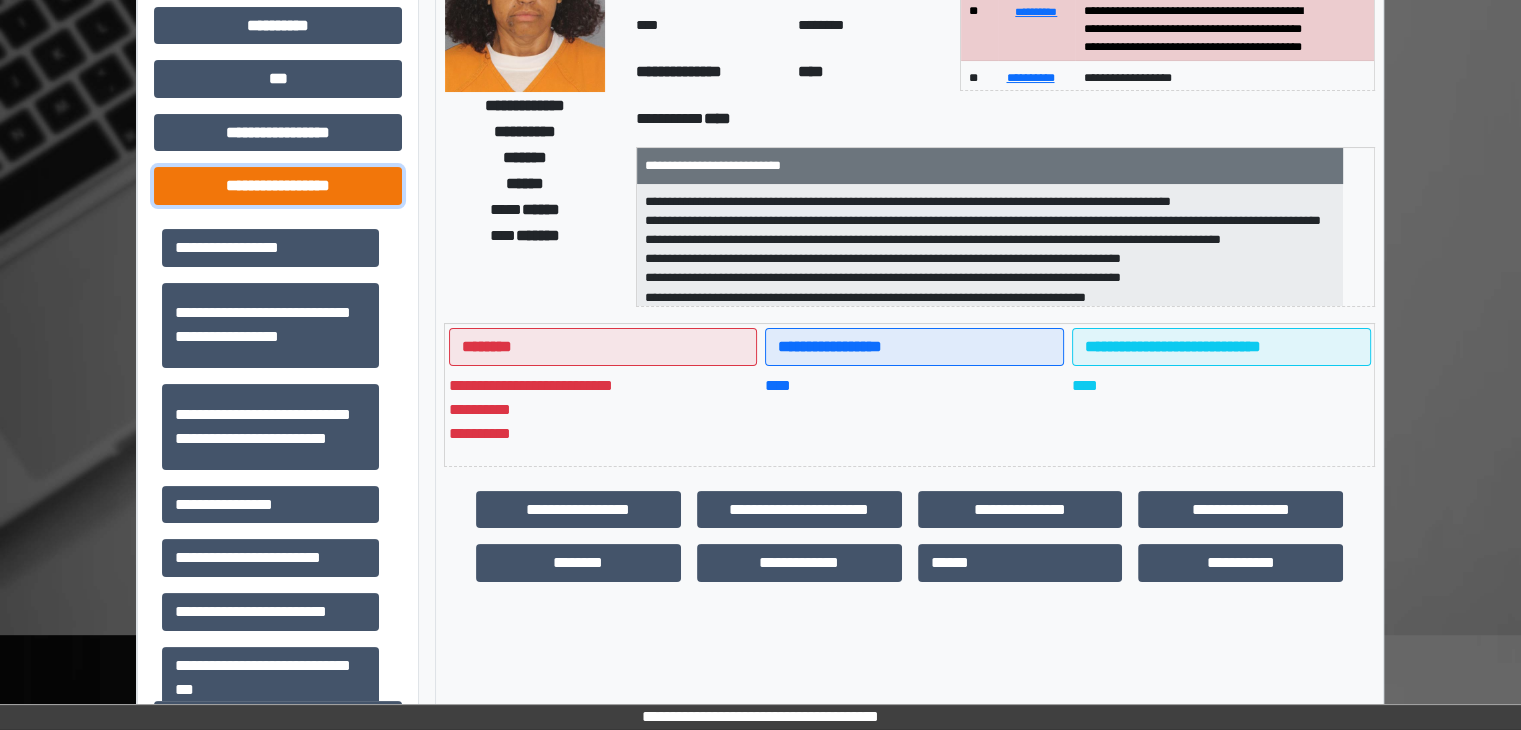 scroll, scrollTop: 217, scrollLeft: 0, axis: vertical 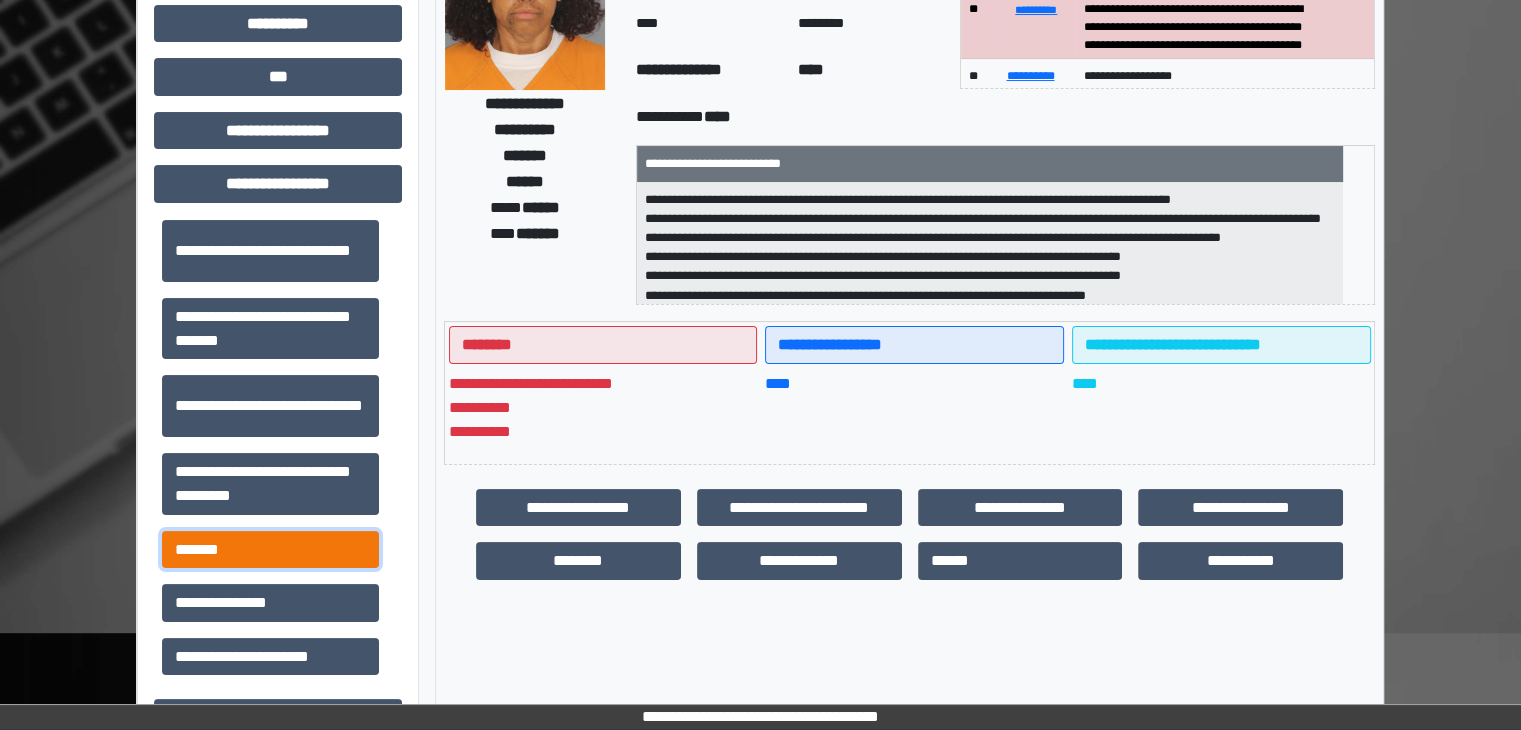click on "*******" at bounding box center [270, 550] 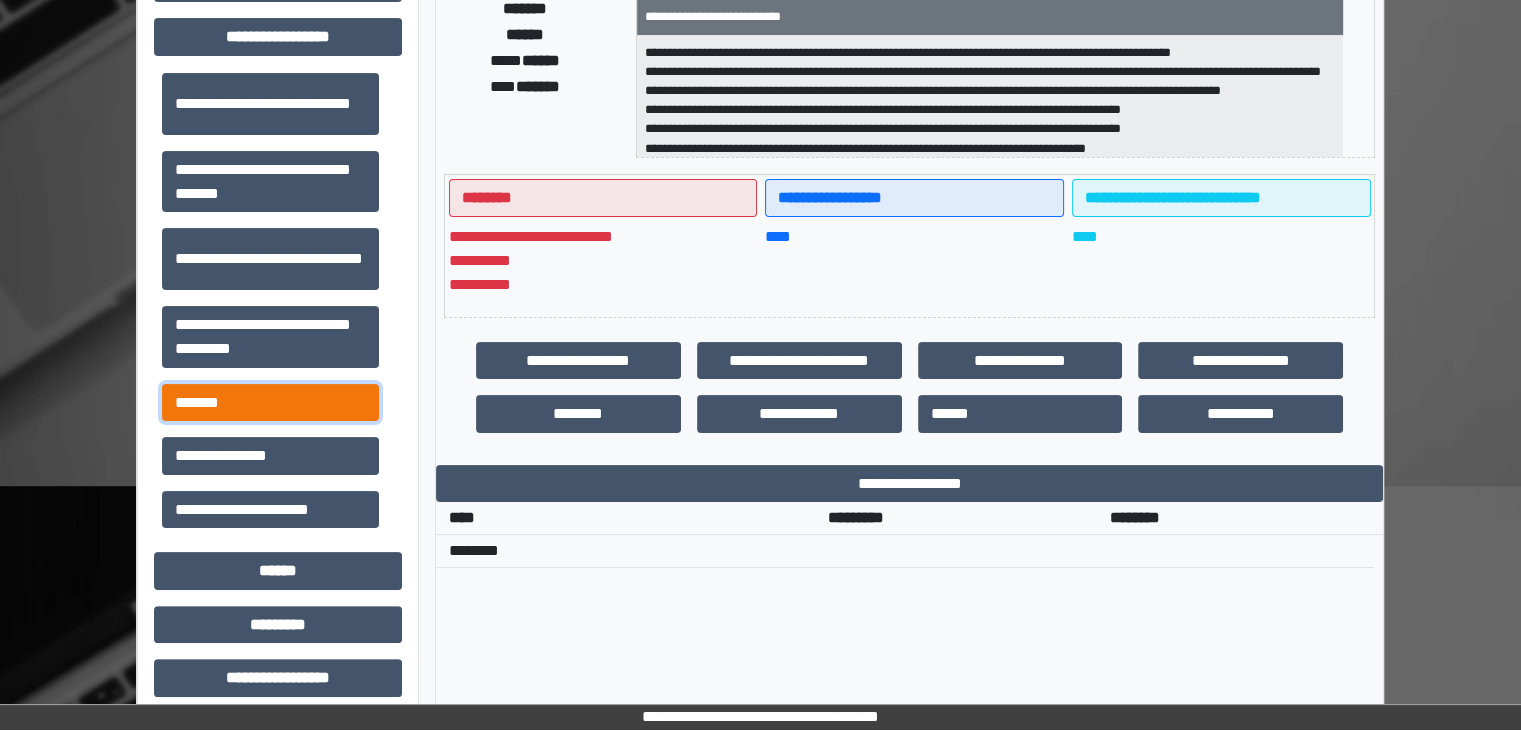 scroll, scrollTop: 352, scrollLeft: 0, axis: vertical 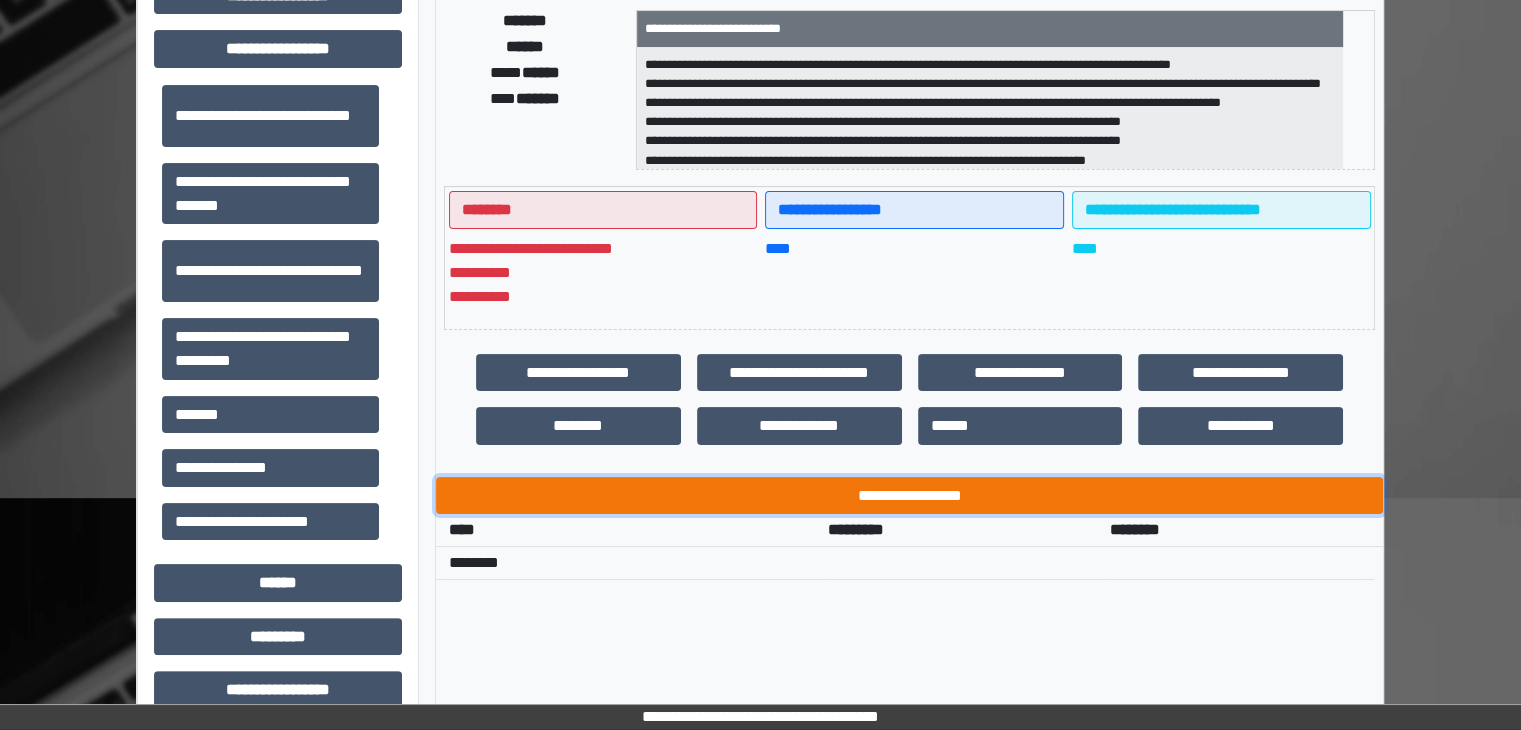 click on "**********" at bounding box center (909, 496) 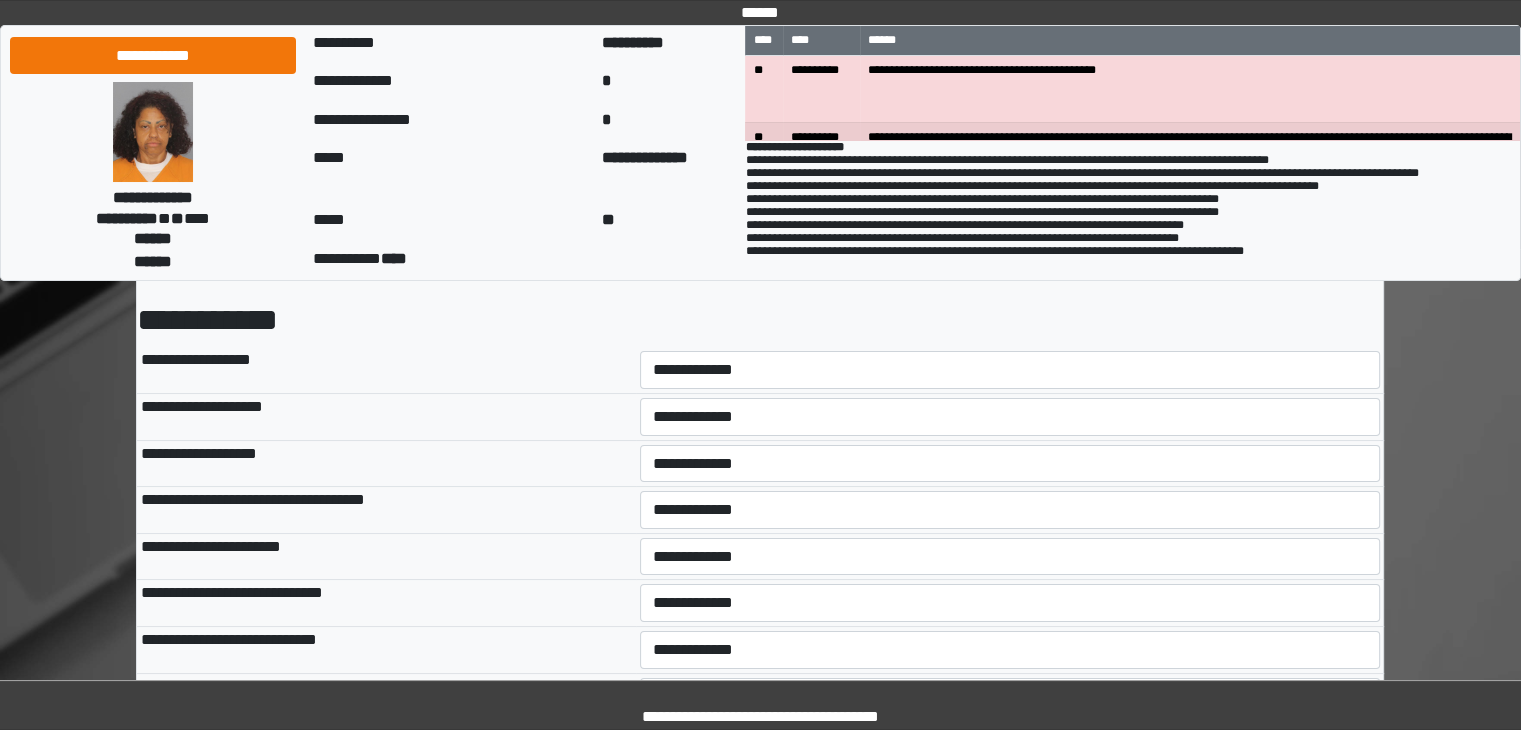 scroll, scrollTop: 84, scrollLeft: 0, axis: vertical 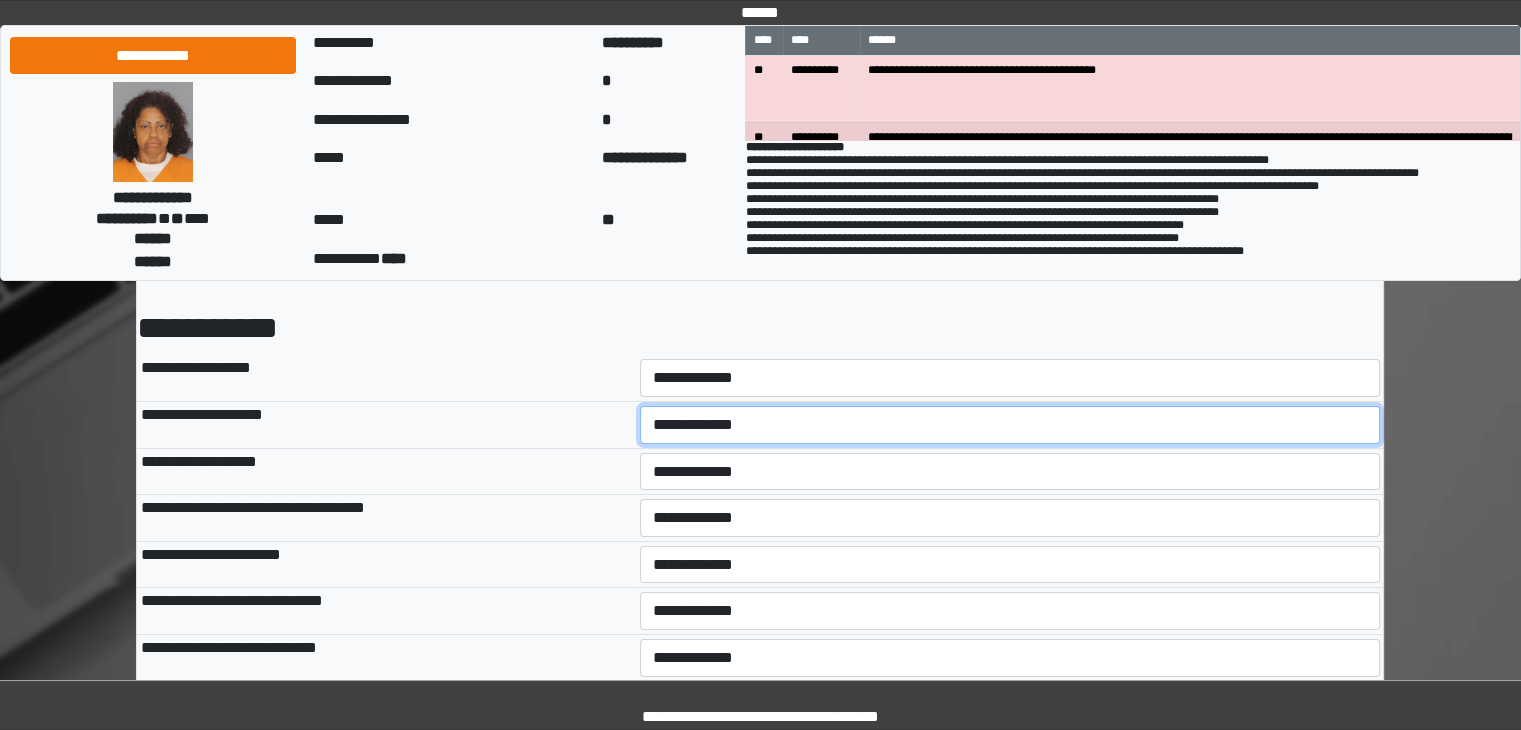 click on "**********" at bounding box center (1010, 425) 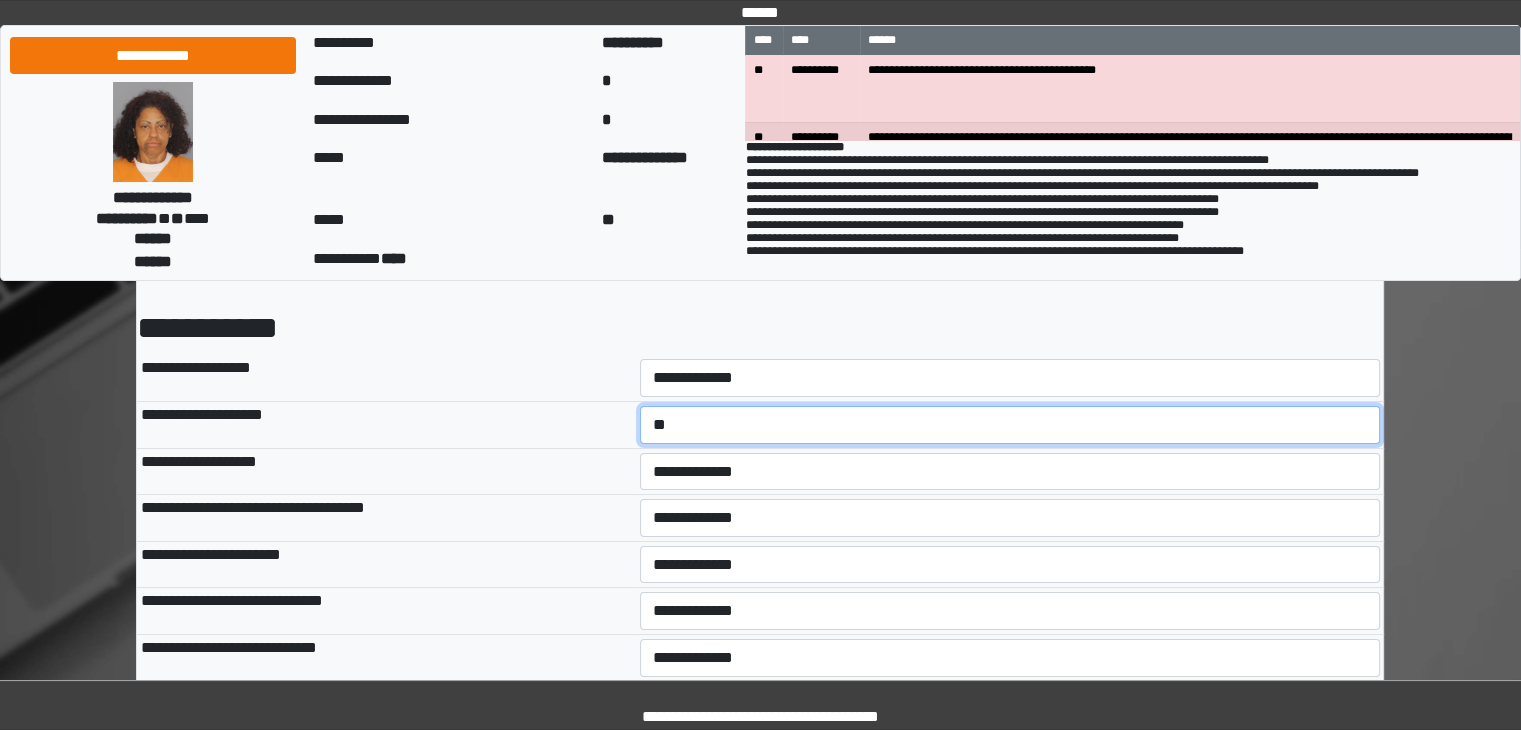 click on "**********" at bounding box center (1010, 425) 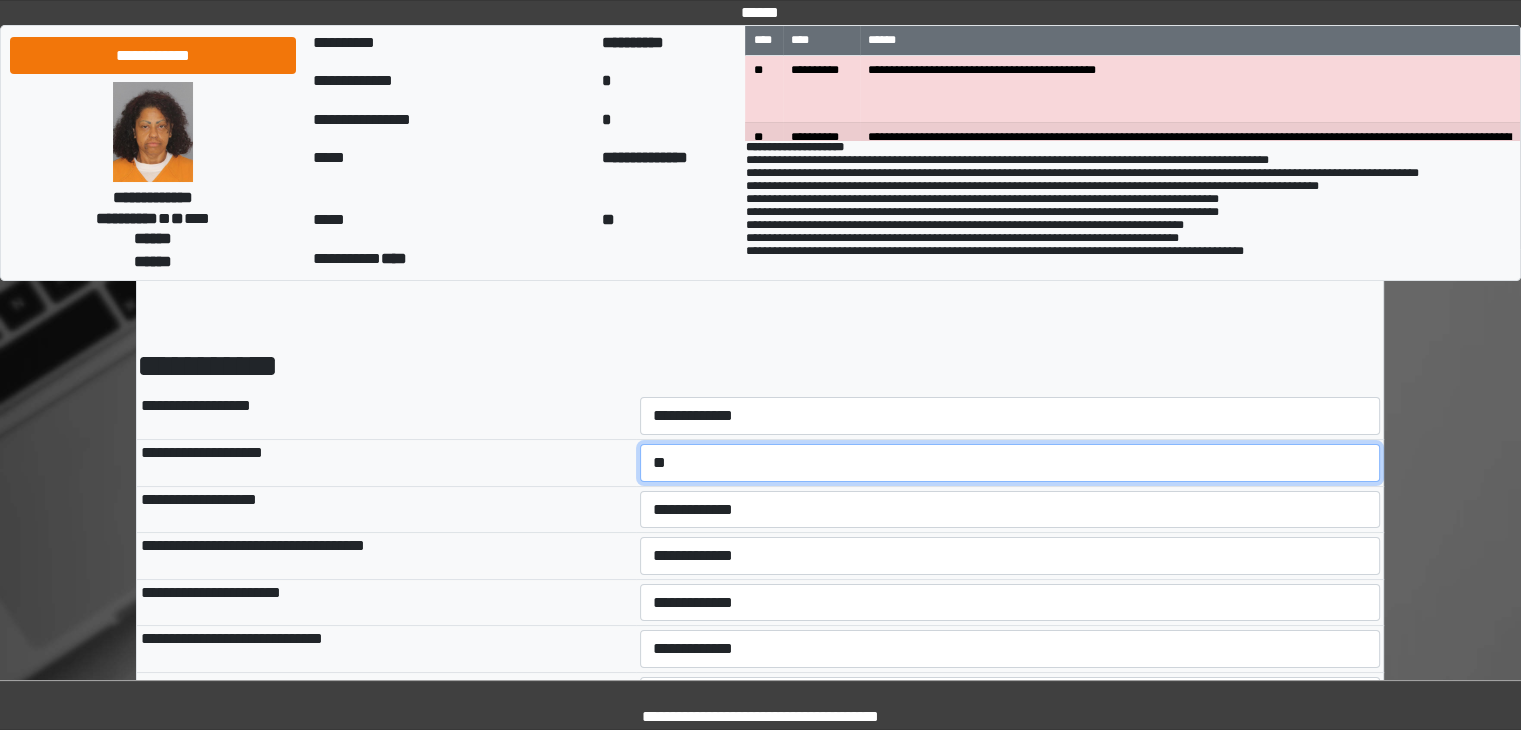 scroll, scrollTop: 0, scrollLeft: 0, axis: both 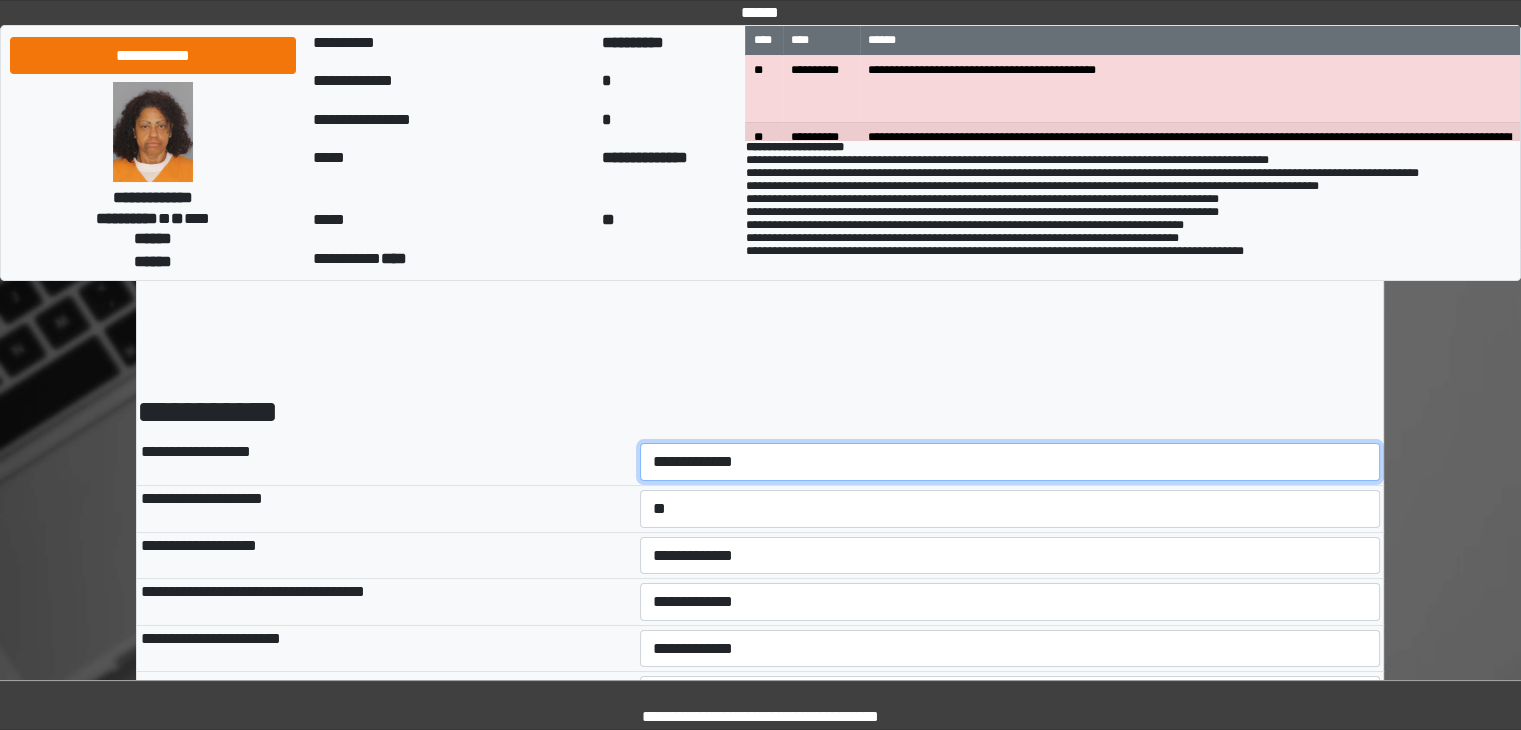 click on "**********" at bounding box center [1010, 462] 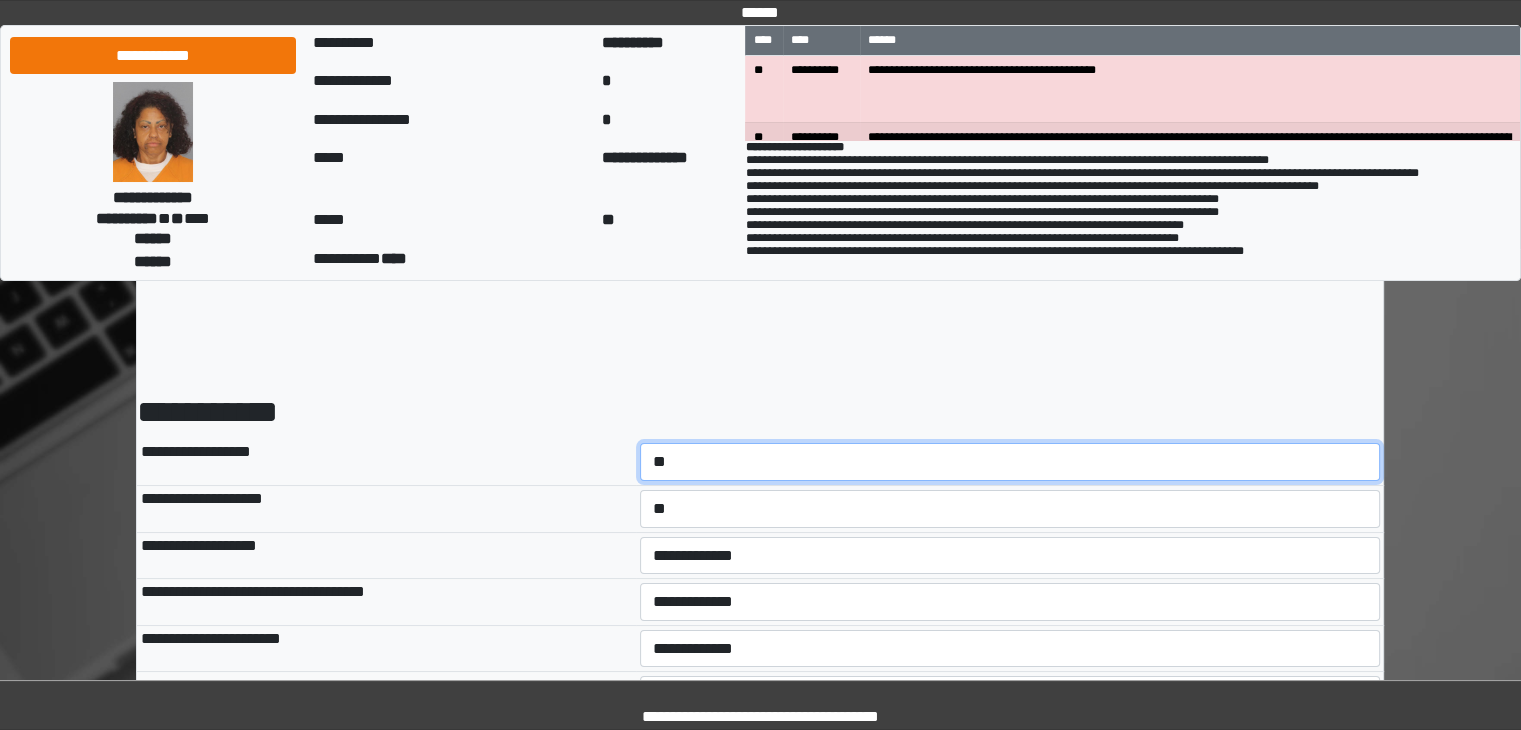 click on "**********" at bounding box center (1010, 462) 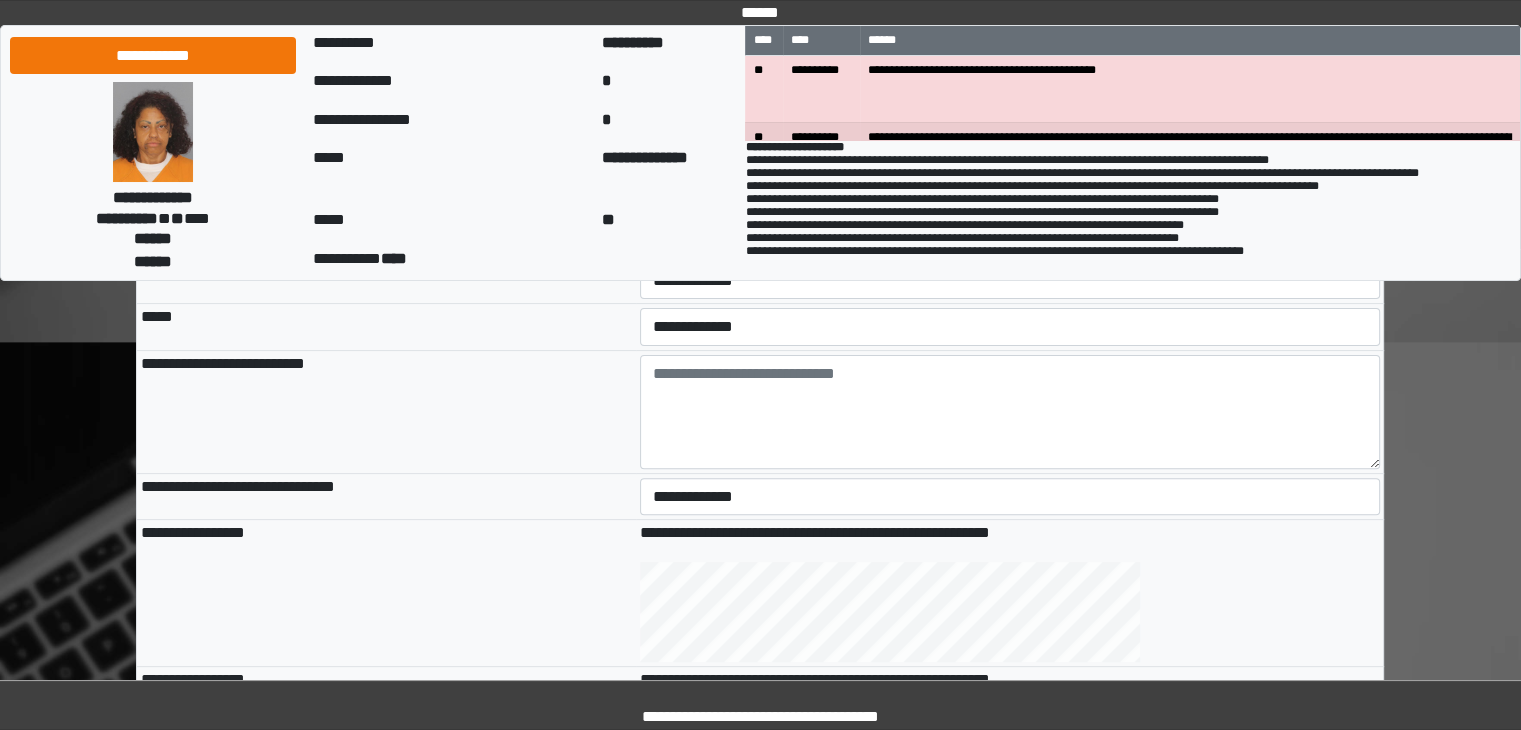 scroll, scrollTop: 482, scrollLeft: 0, axis: vertical 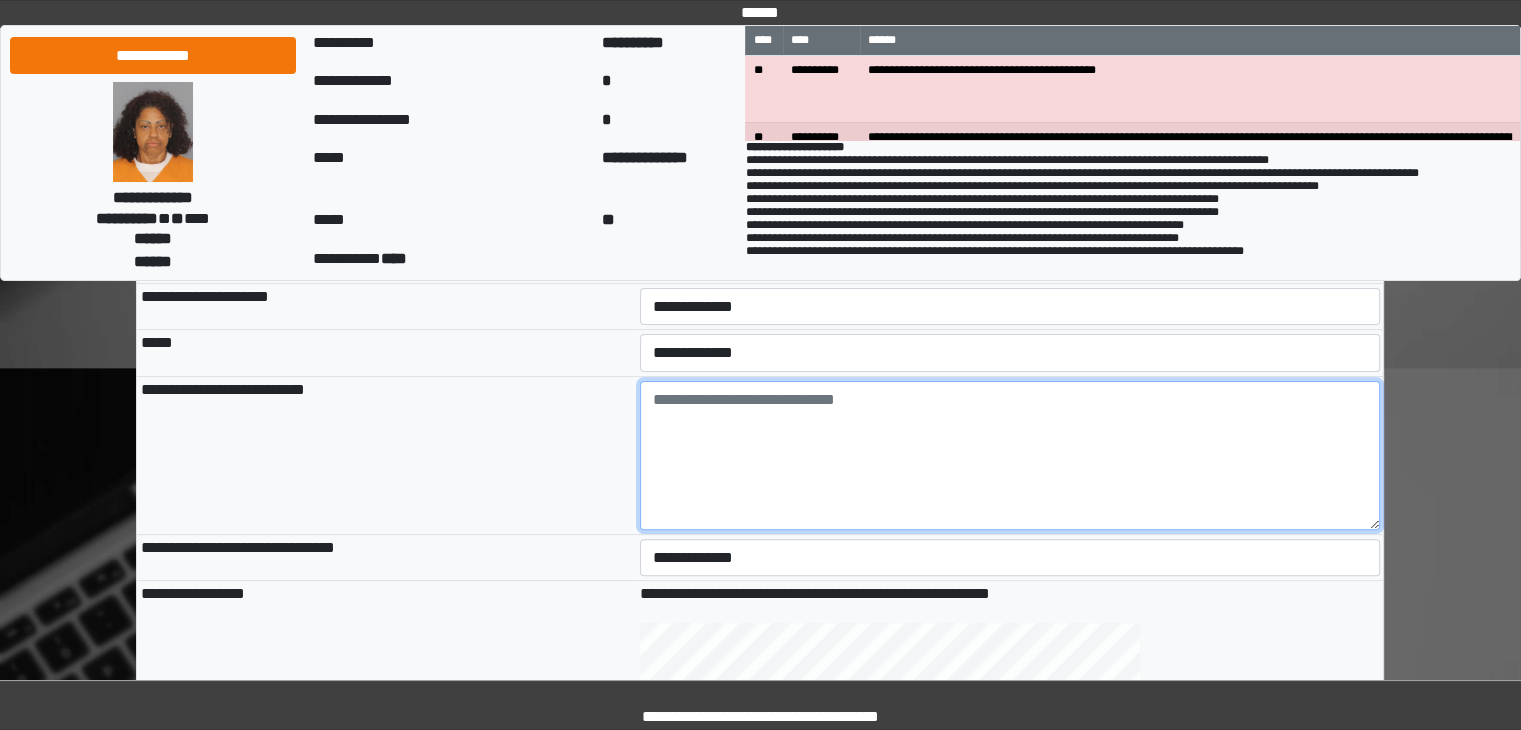 click at bounding box center [1010, 455] 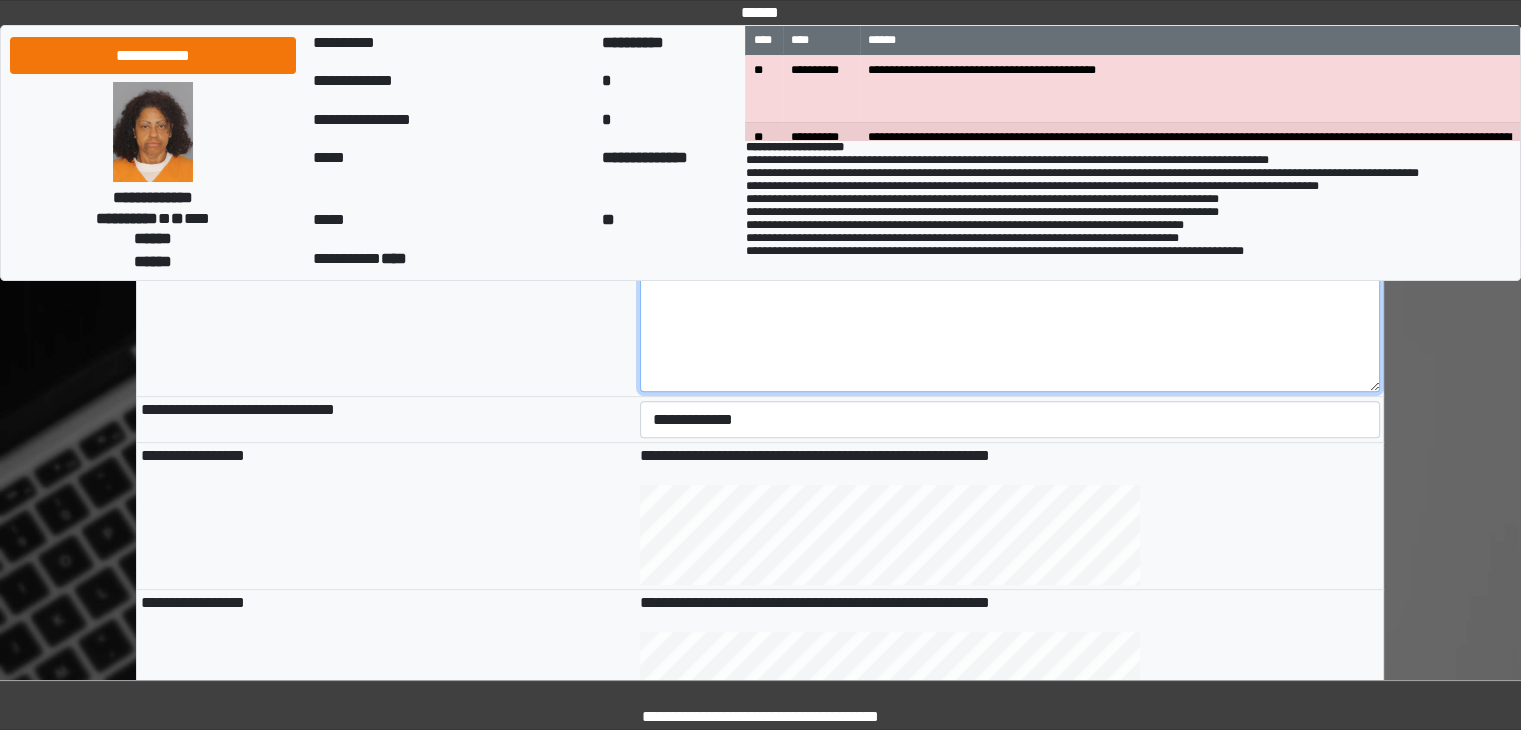 scroll, scrollTop: 630, scrollLeft: 0, axis: vertical 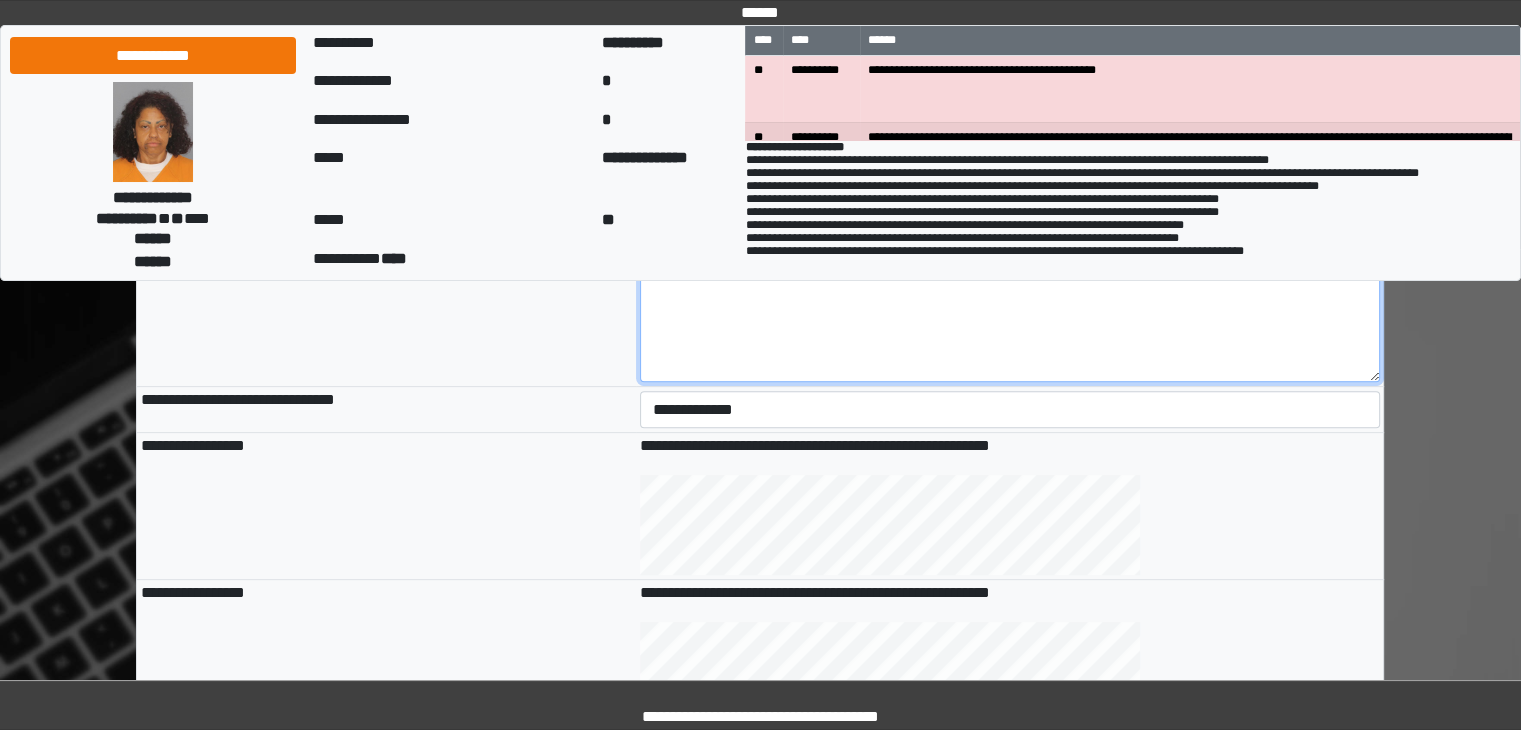 type on "**********" 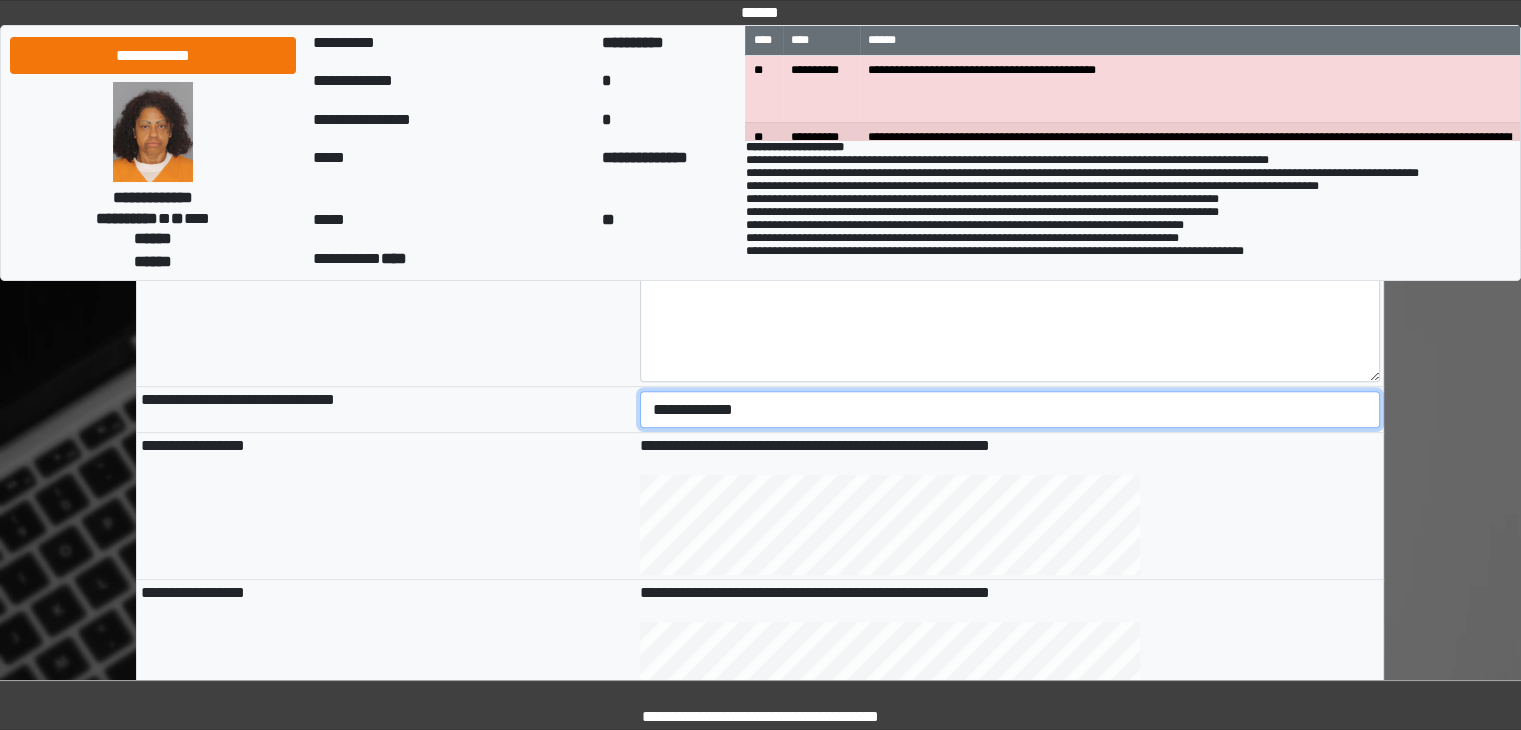 click on "**********" at bounding box center (1010, 410) 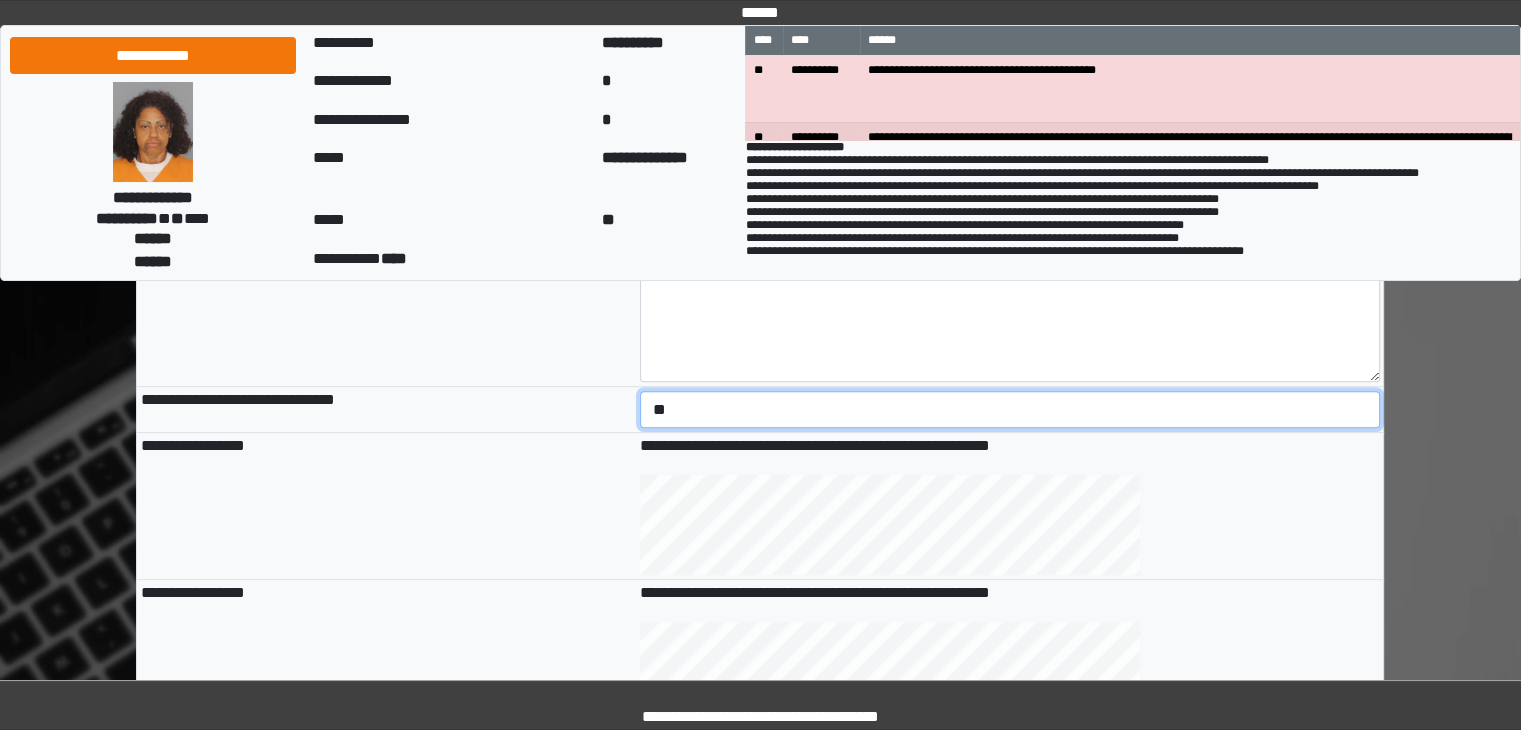 click on "**********" at bounding box center (1010, 410) 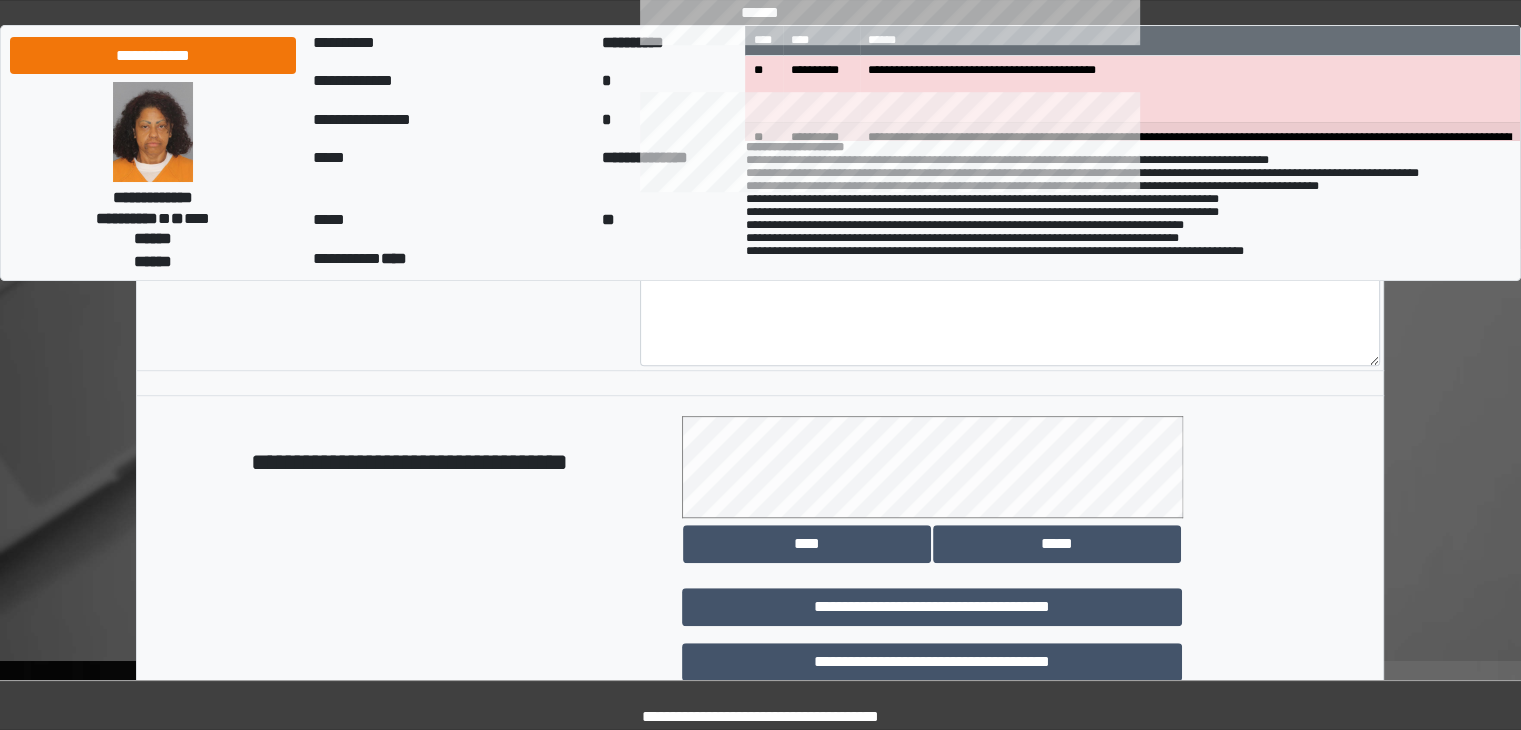 scroll, scrollTop: 1178, scrollLeft: 0, axis: vertical 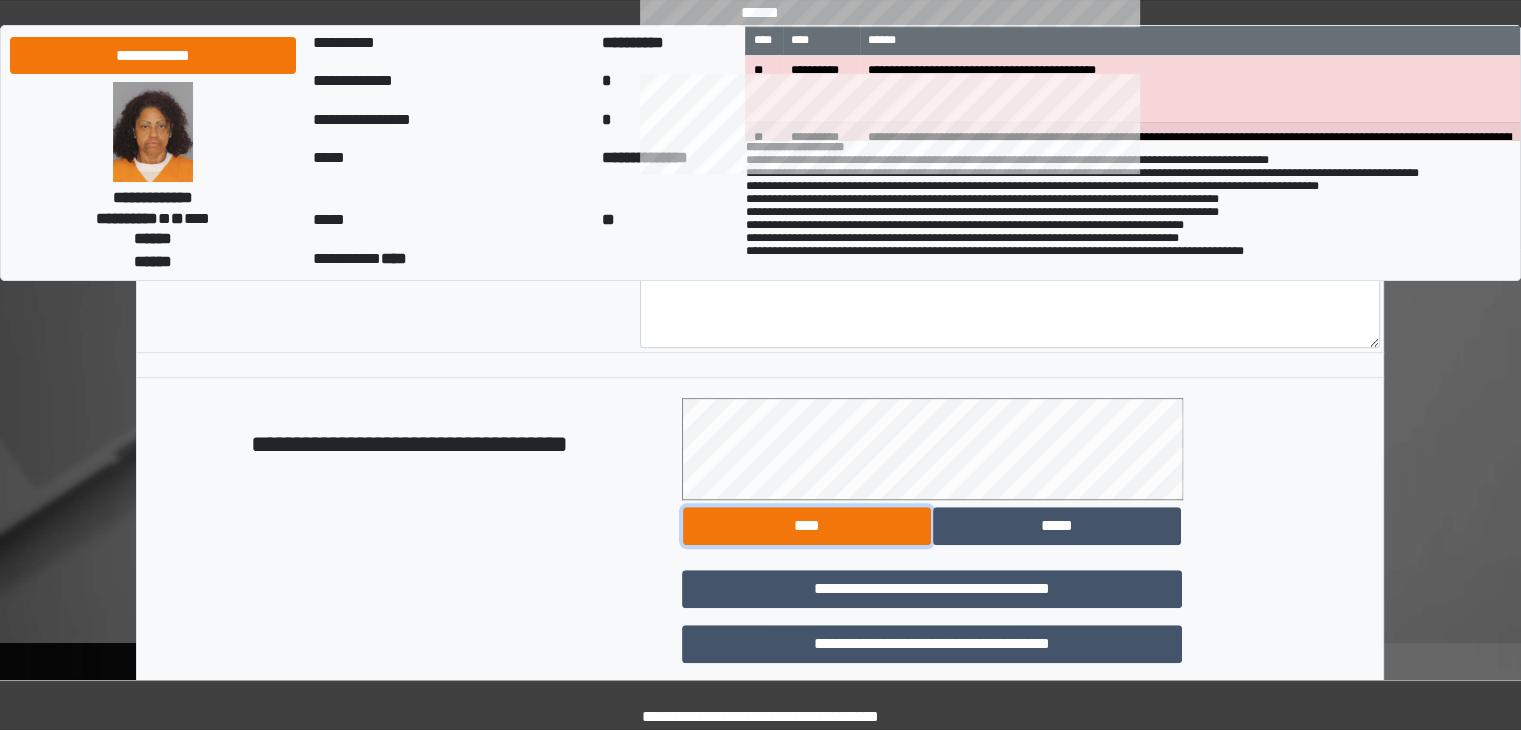 click on "****" at bounding box center [807, 526] 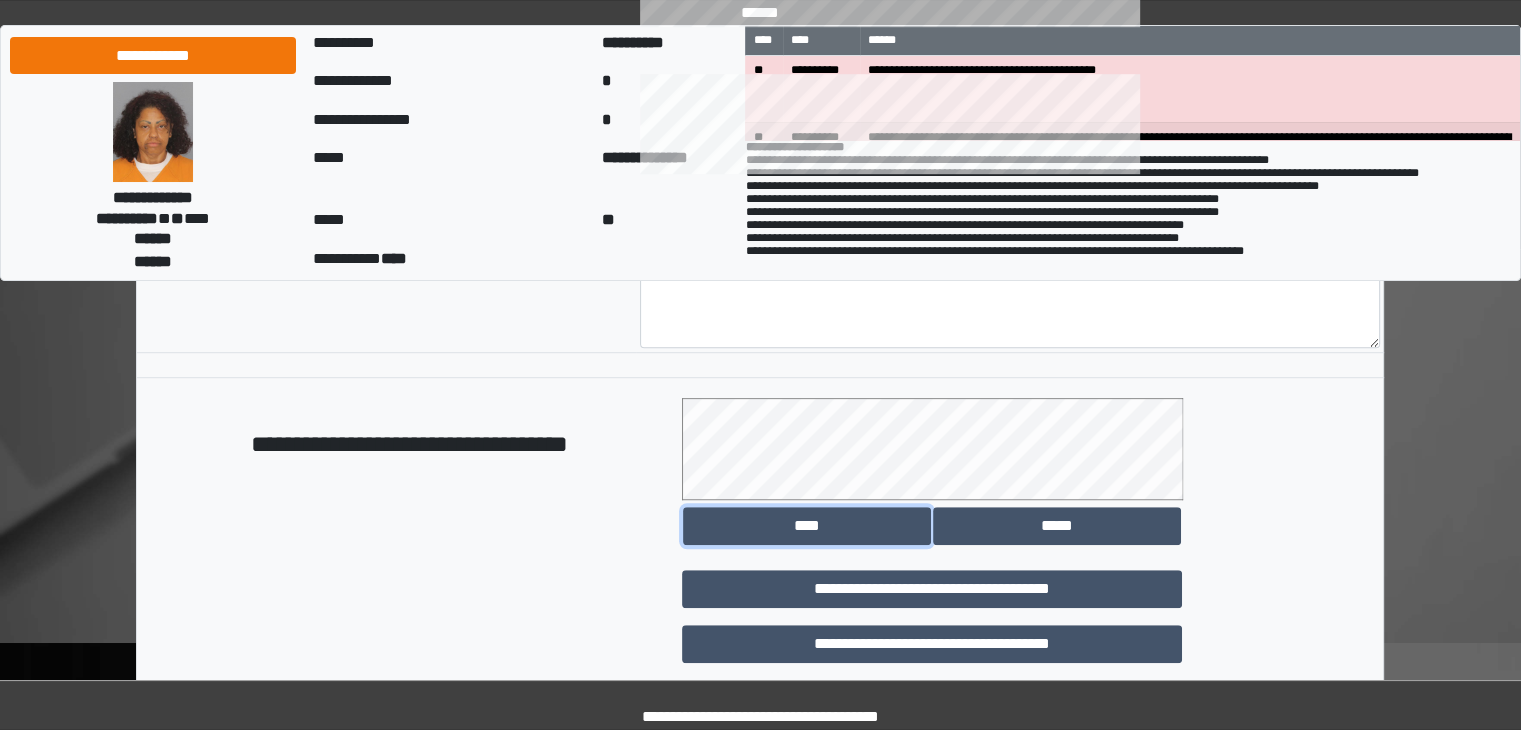 click on "****" at bounding box center (807, 526) 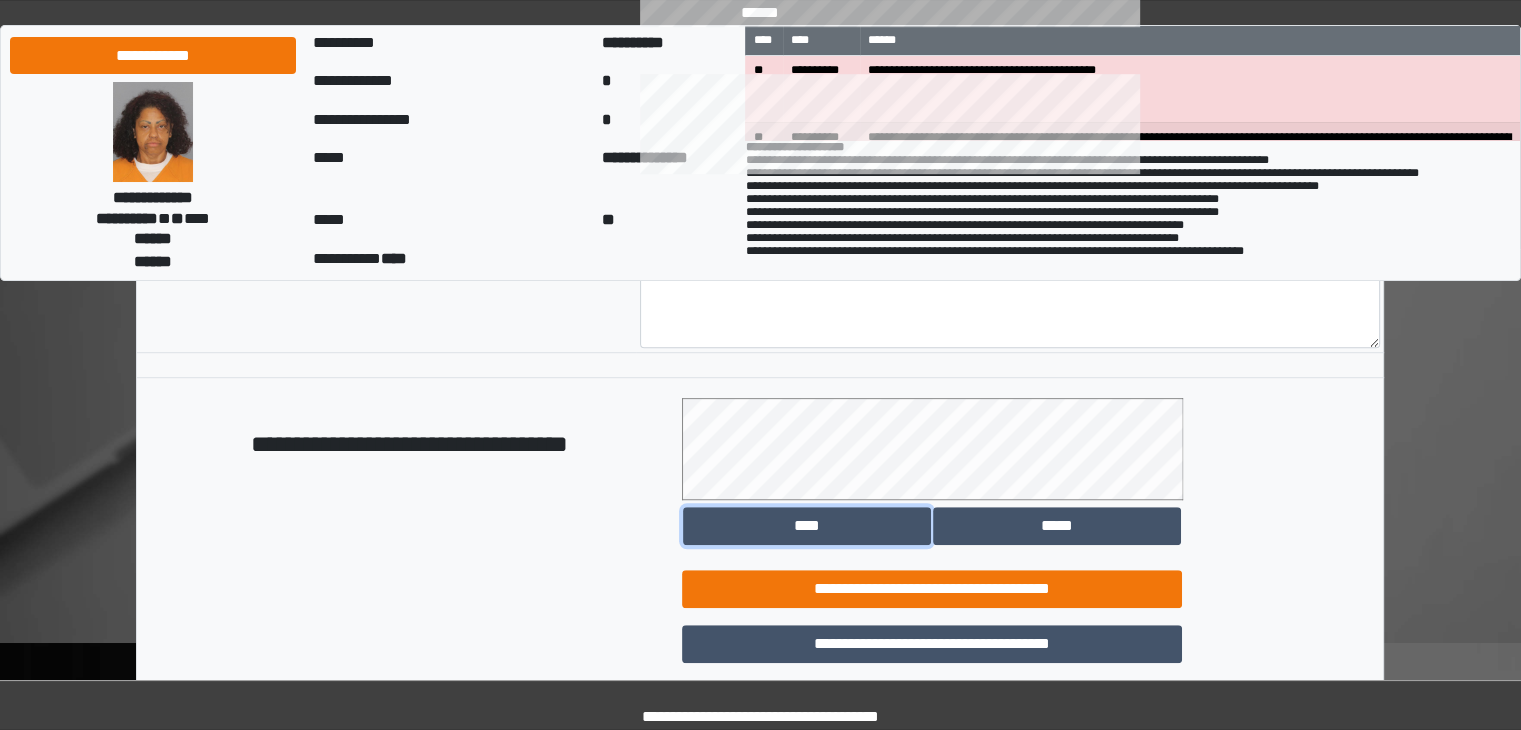 click on "**********" at bounding box center (932, 589) 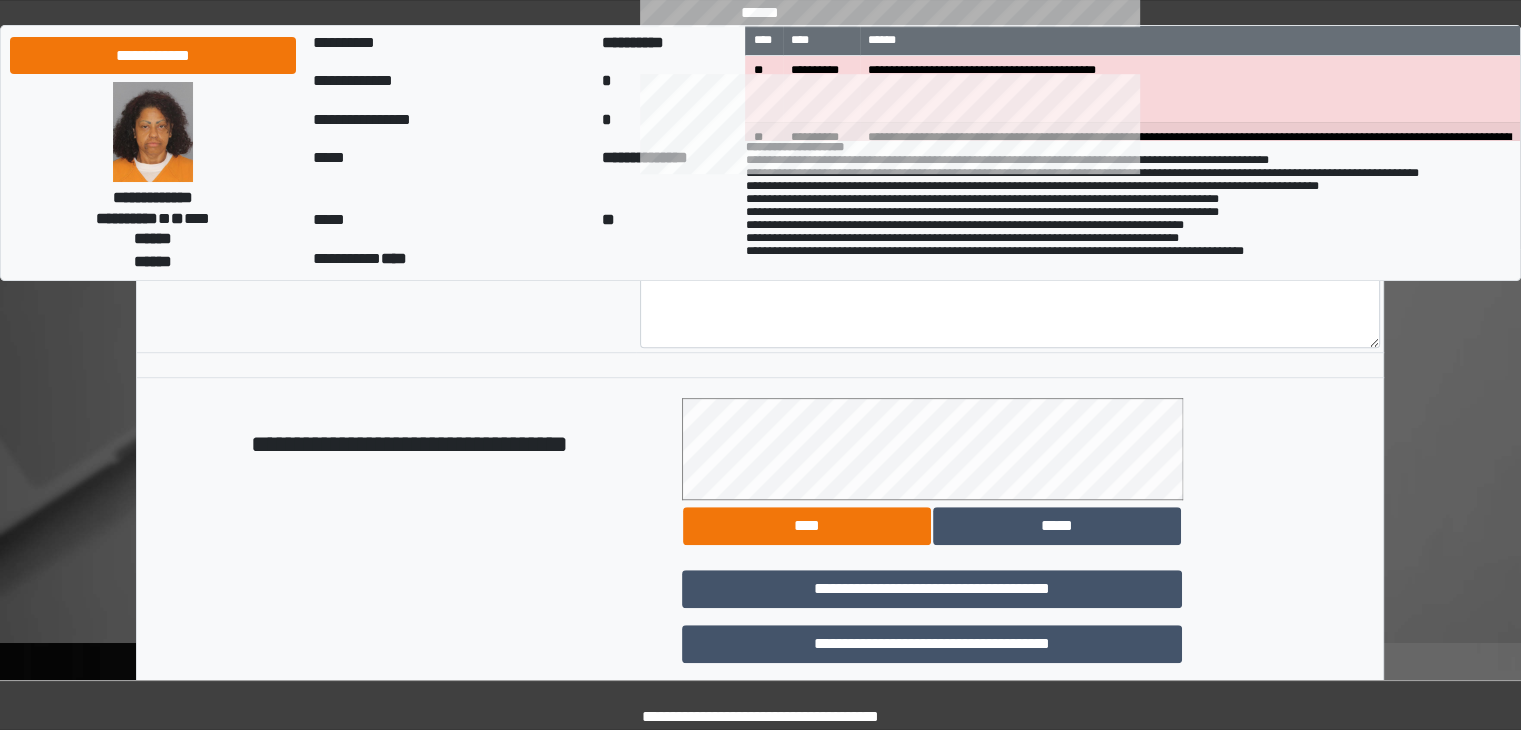 click on "****" at bounding box center (807, 526) 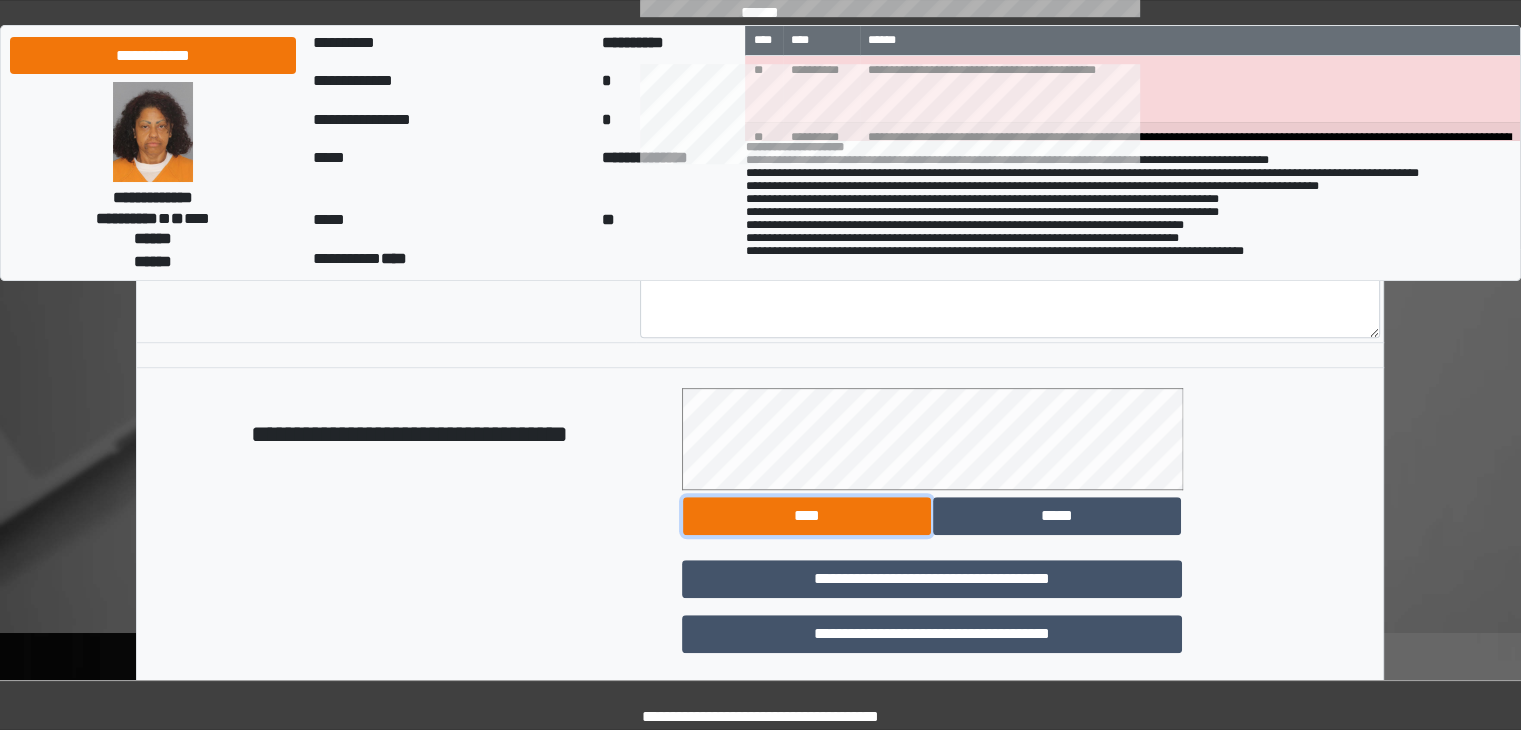 scroll, scrollTop: 1200, scrollLeft: 0, axis: vertical 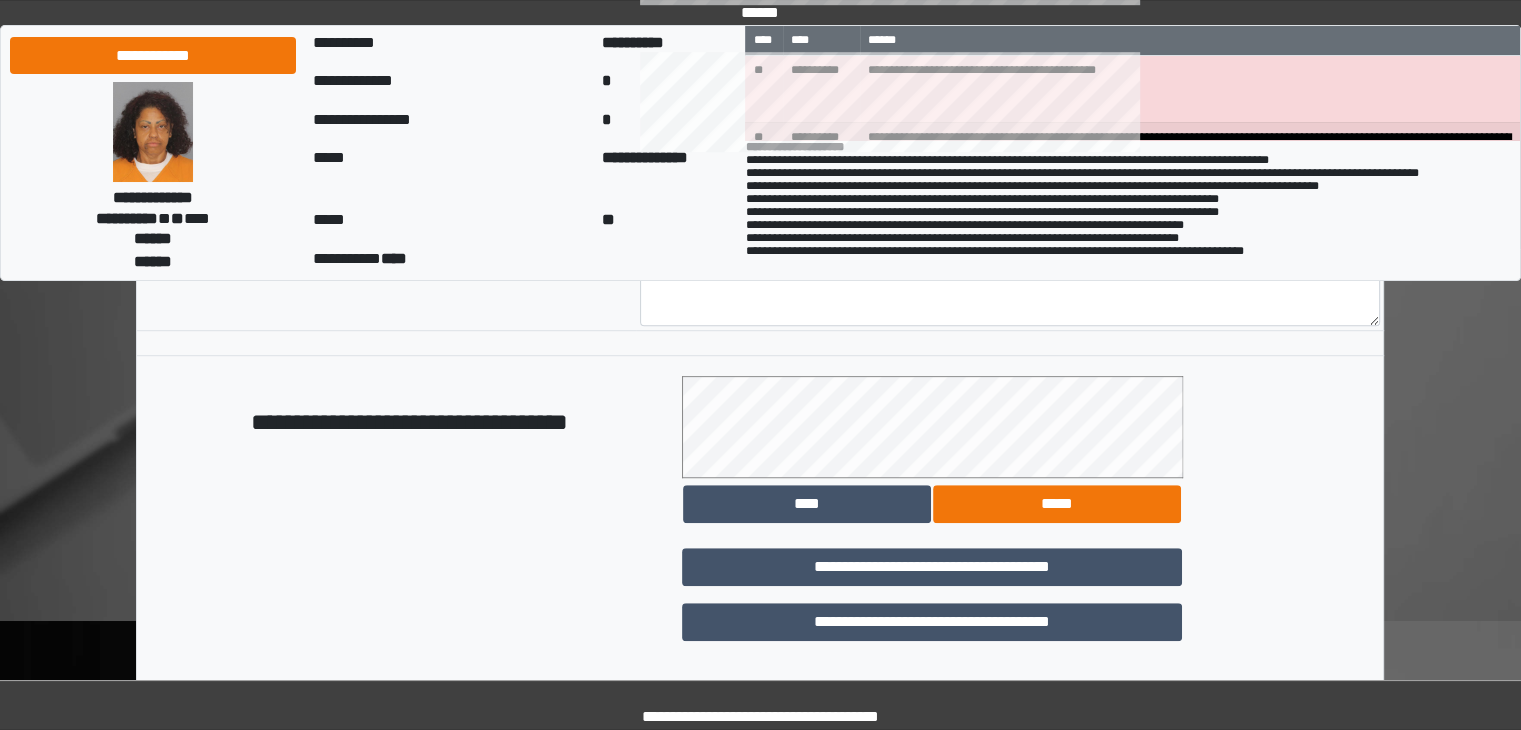 click on "*****" at bounding box center (1057, 504) 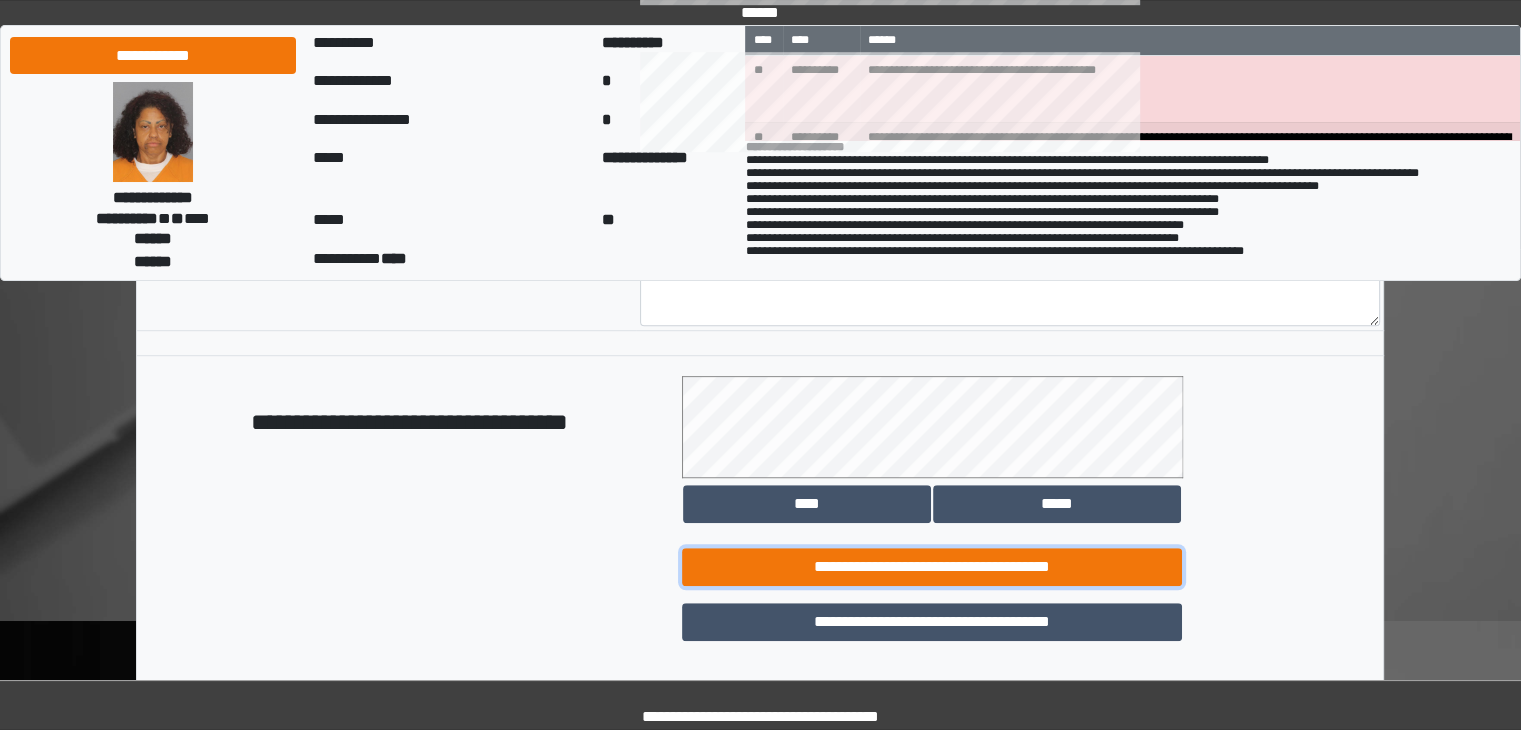 click on "**********" at bounding box center (932, 567) 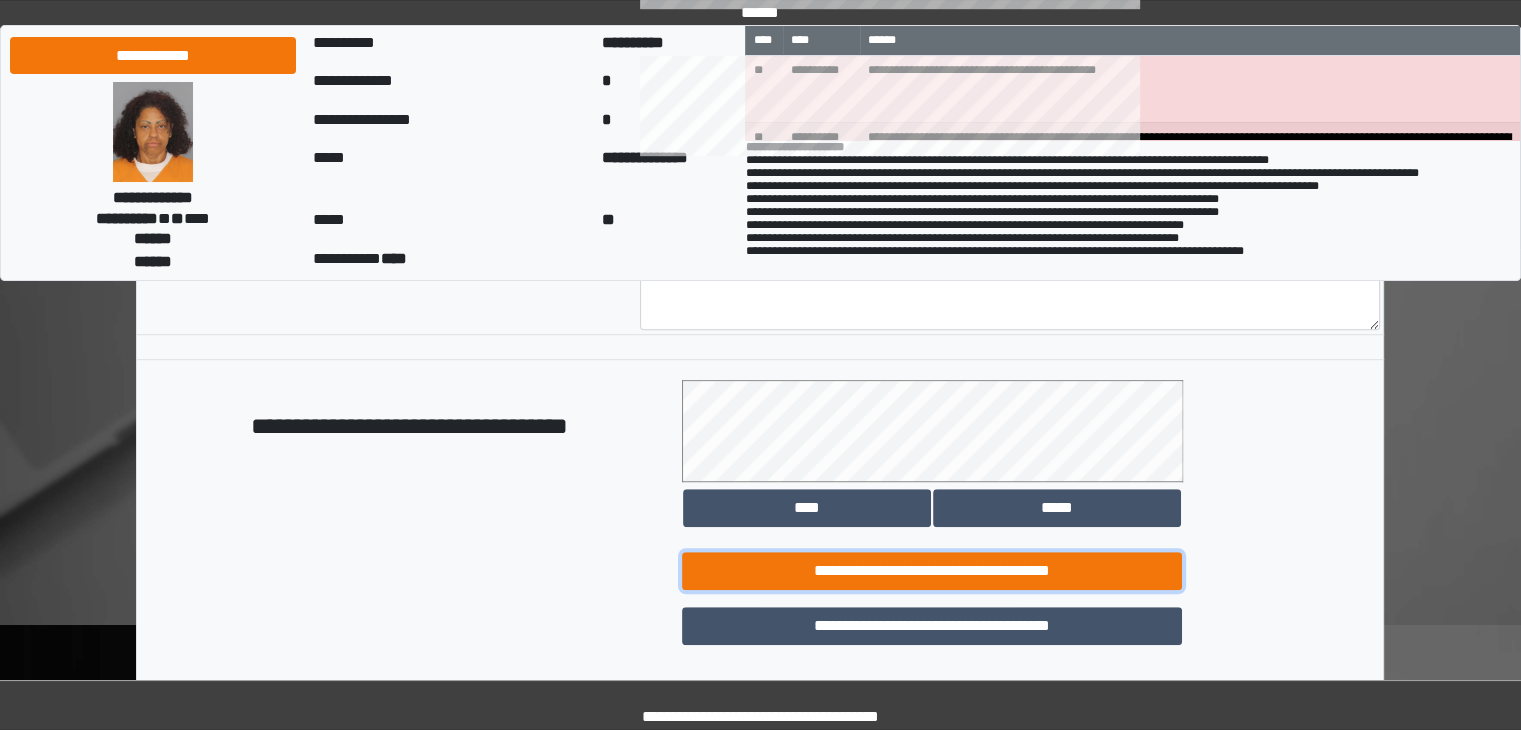 scroll, scrollTop: 1212, scrollLeft: 0, axis: vertical 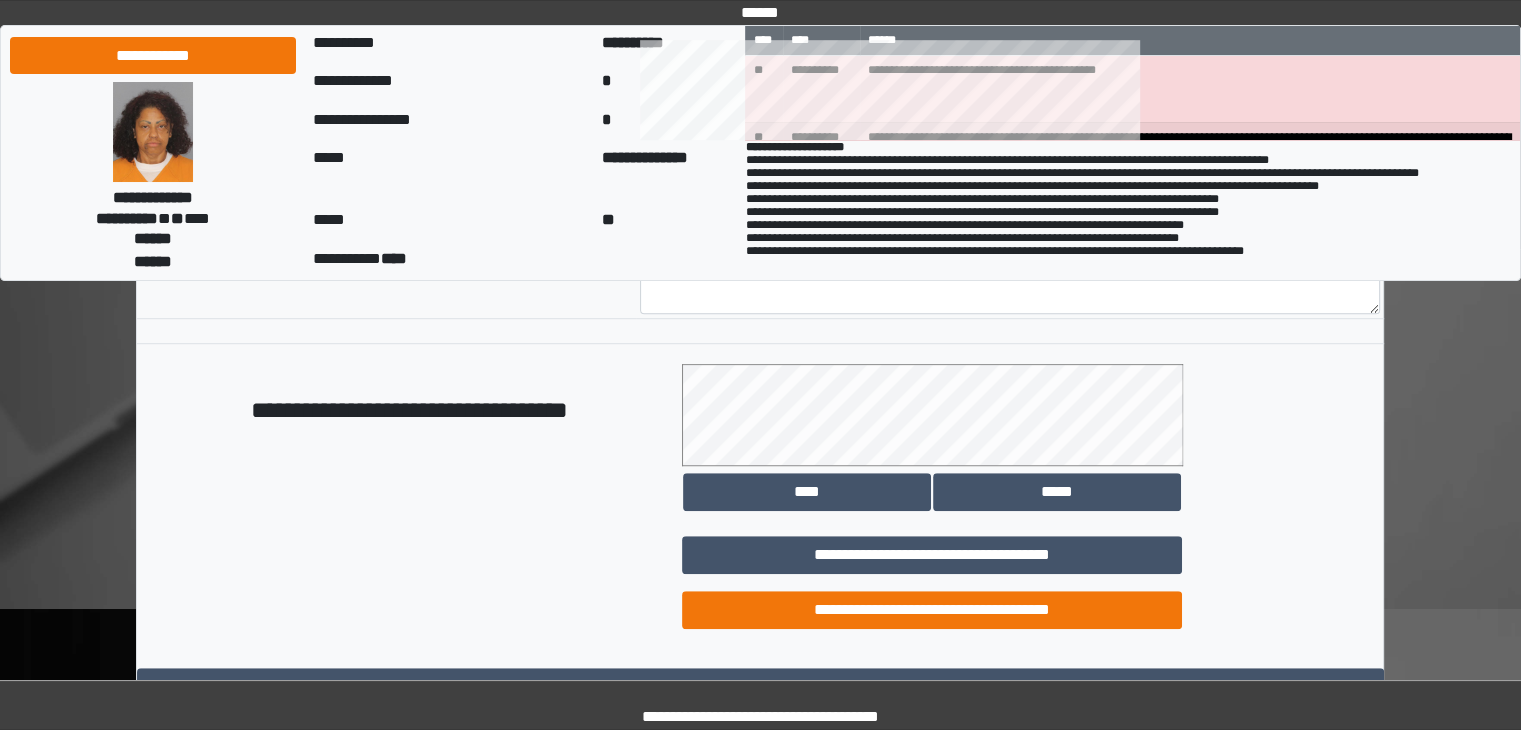 click on "**********" at bounding box center (932, 610) 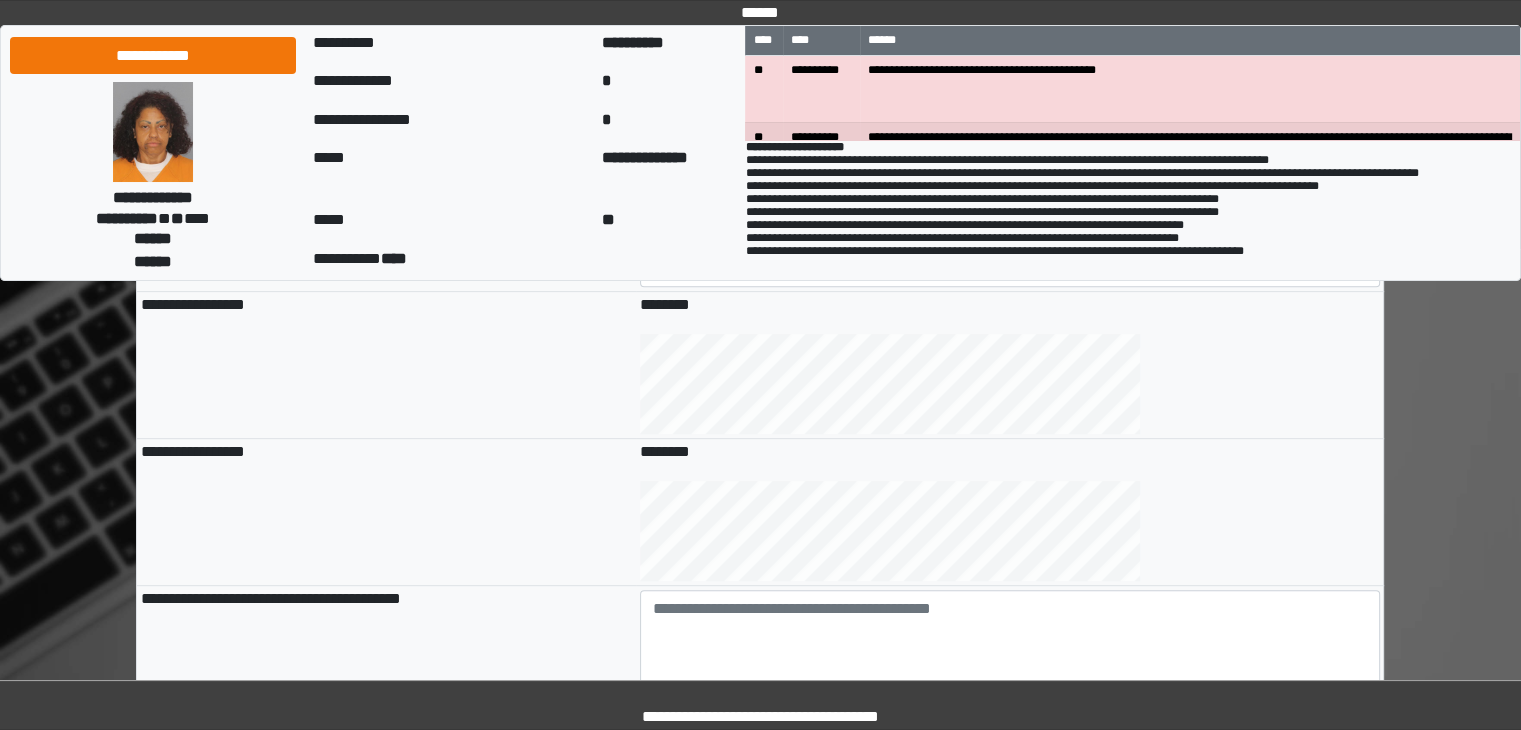 scroll, scrollTop: 770, scrollLeft: 0, axis: vertical 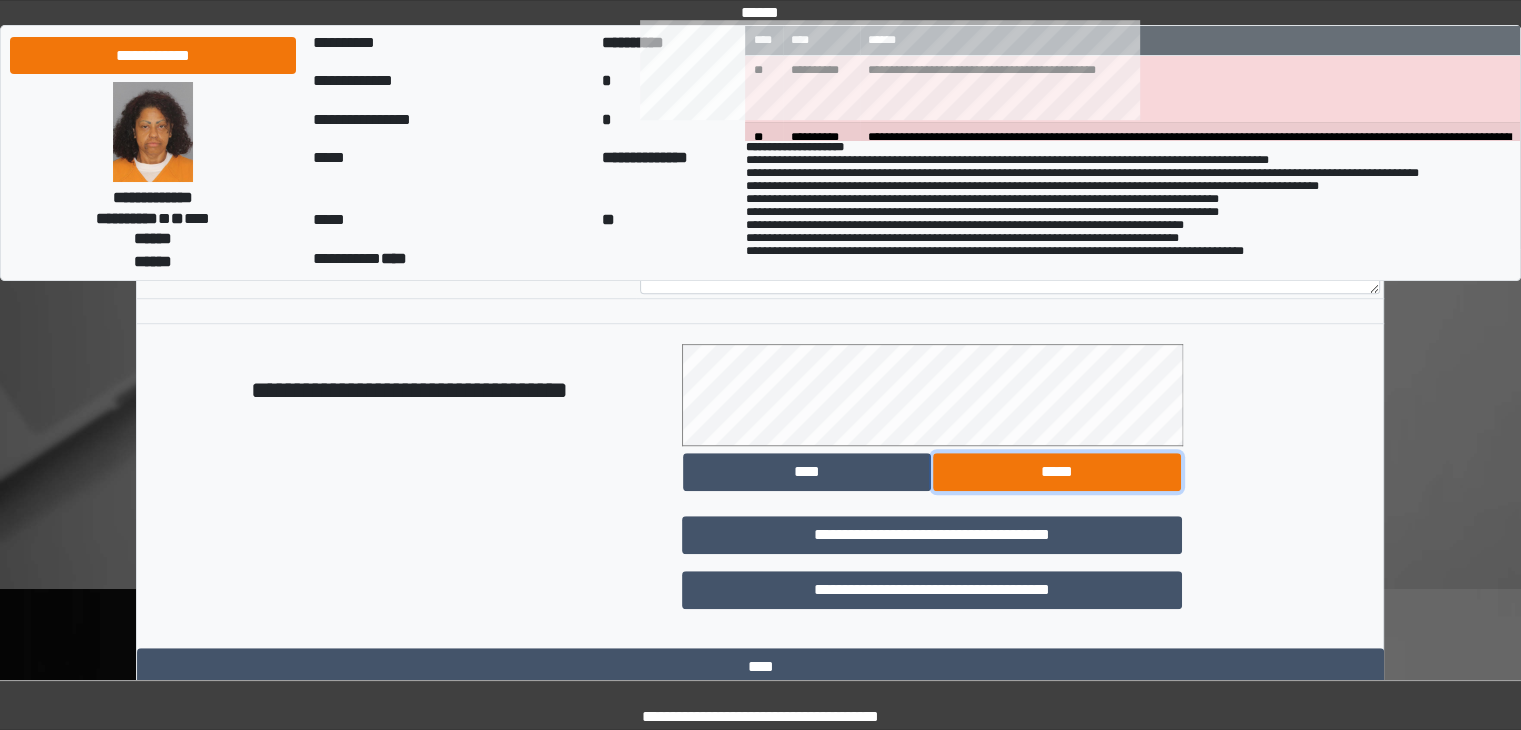 click on "*****" at bounding box center (1057, 472) 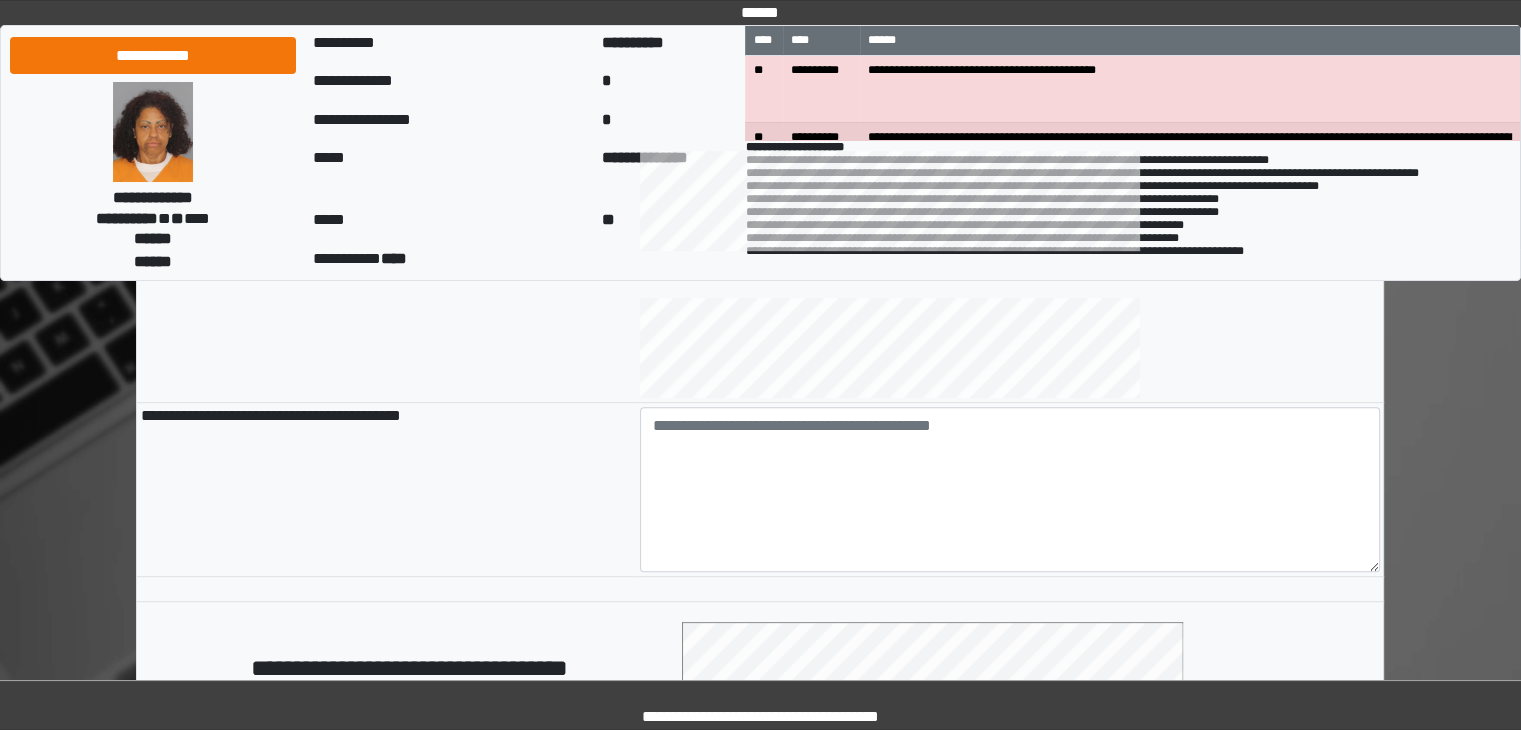 scroll, scrollTop: 1290, scrollLeft: 0, axis: vertical 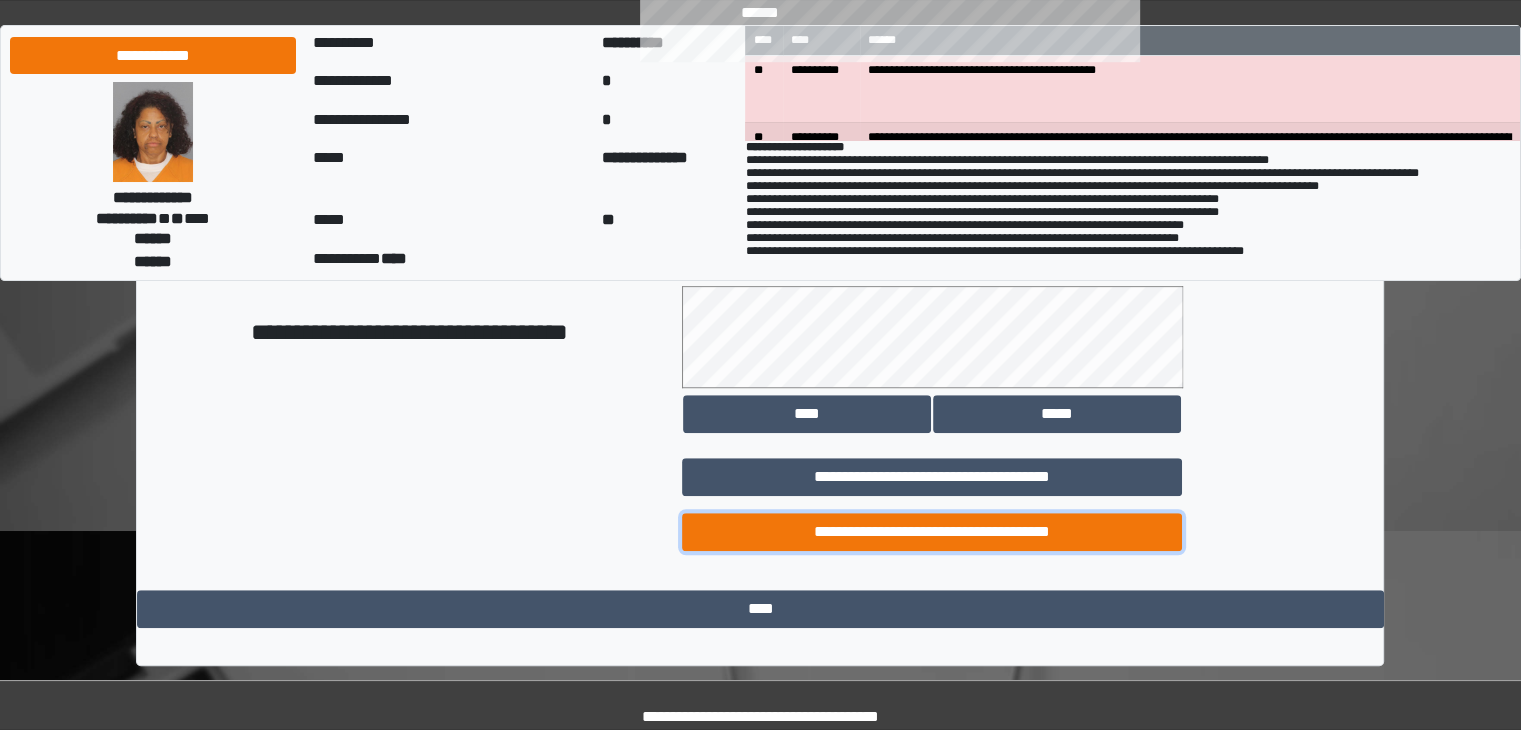 click on "**********" at bounding box center (932, 532) 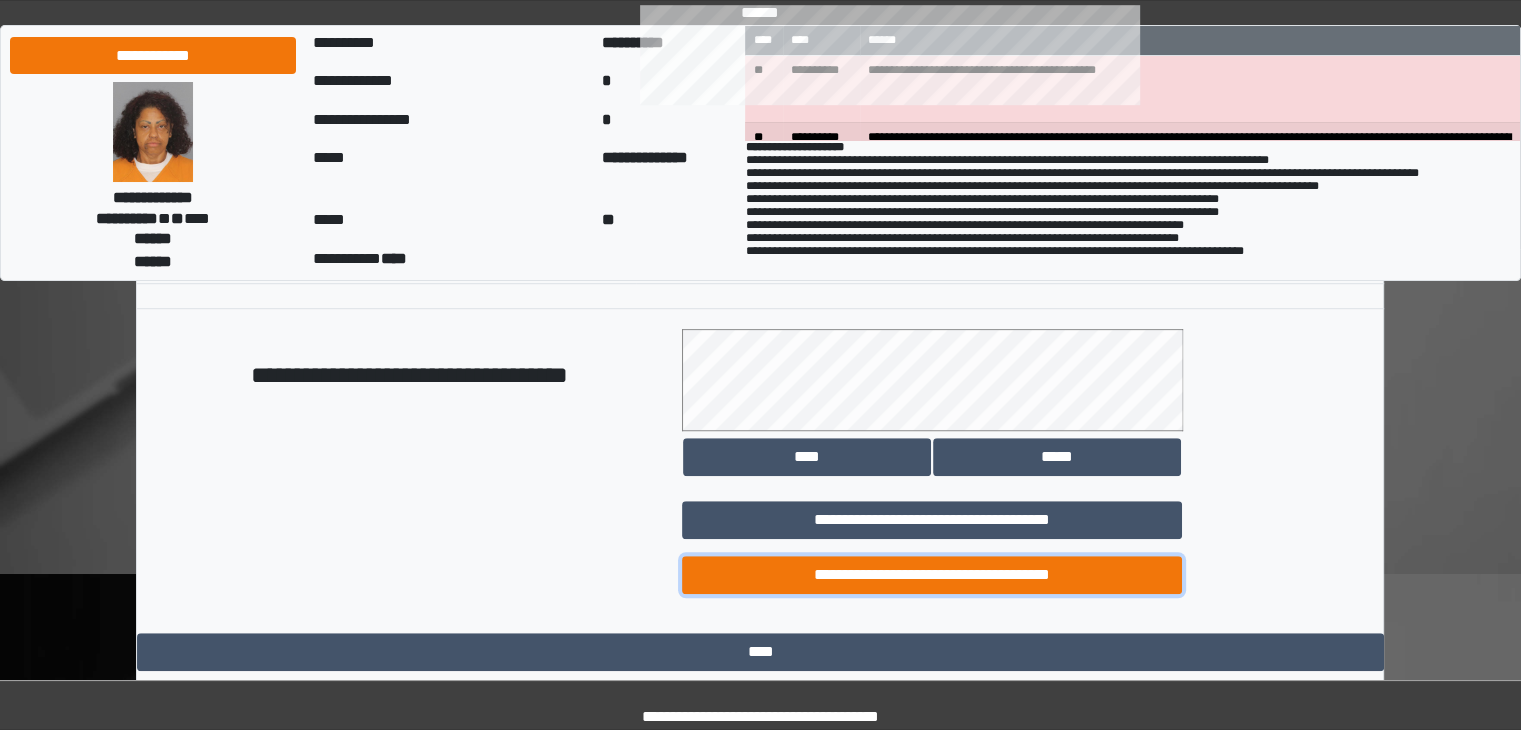 scroll, scrollTop: 1250, scrollLeft: 0, axis: vertical 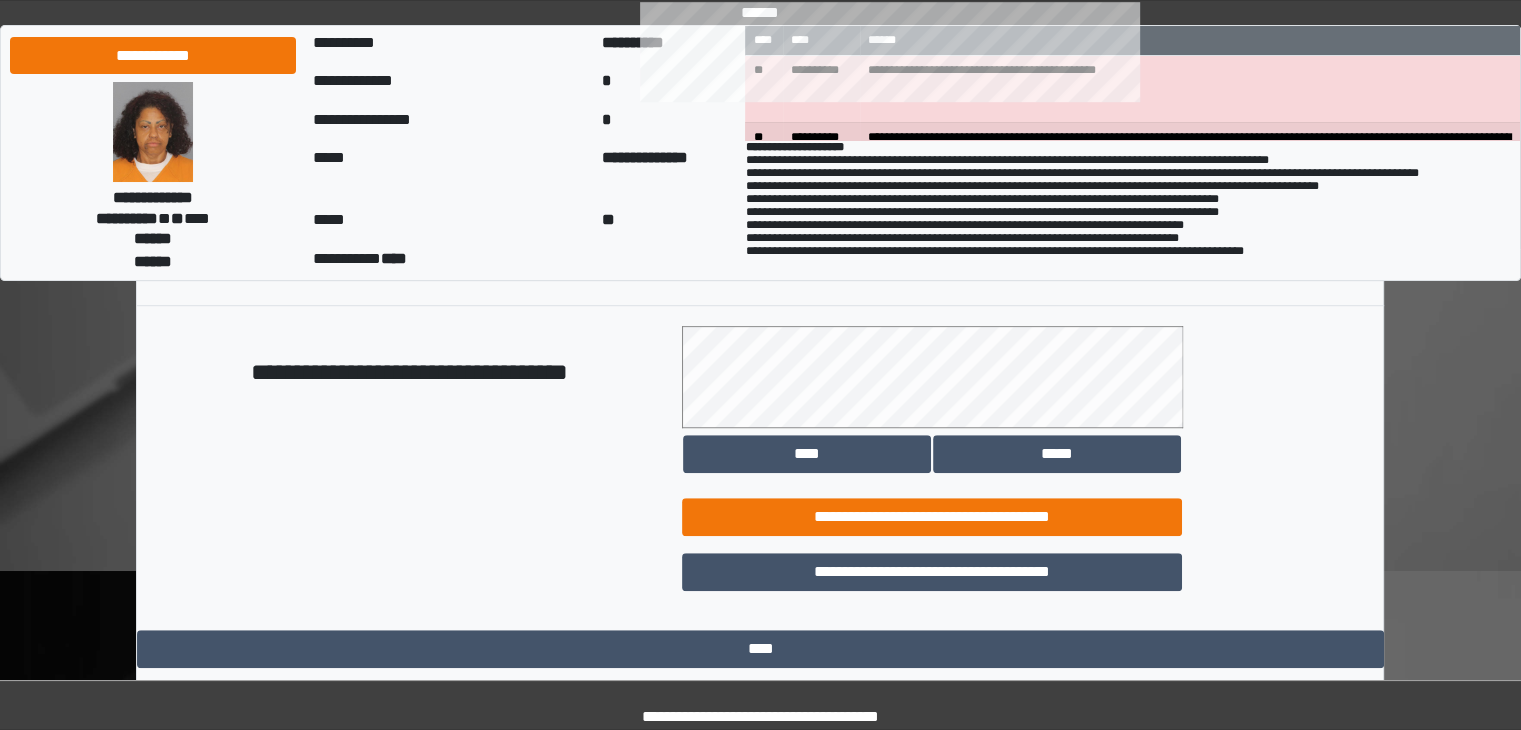 click on "**********" at bounding box center [932, 517] 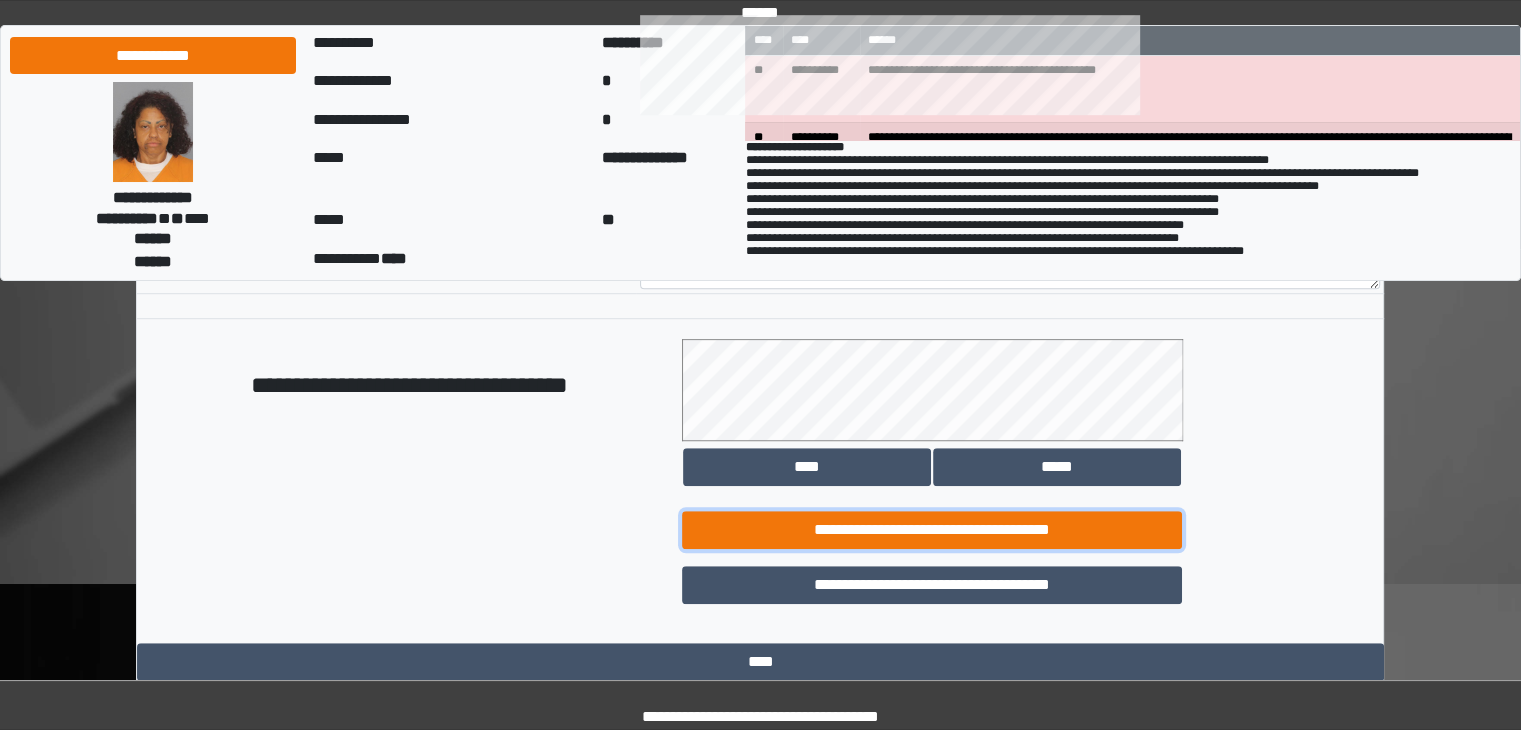 scroll, scrollTop: 1230, scrollLeft: 0, axis: vertical 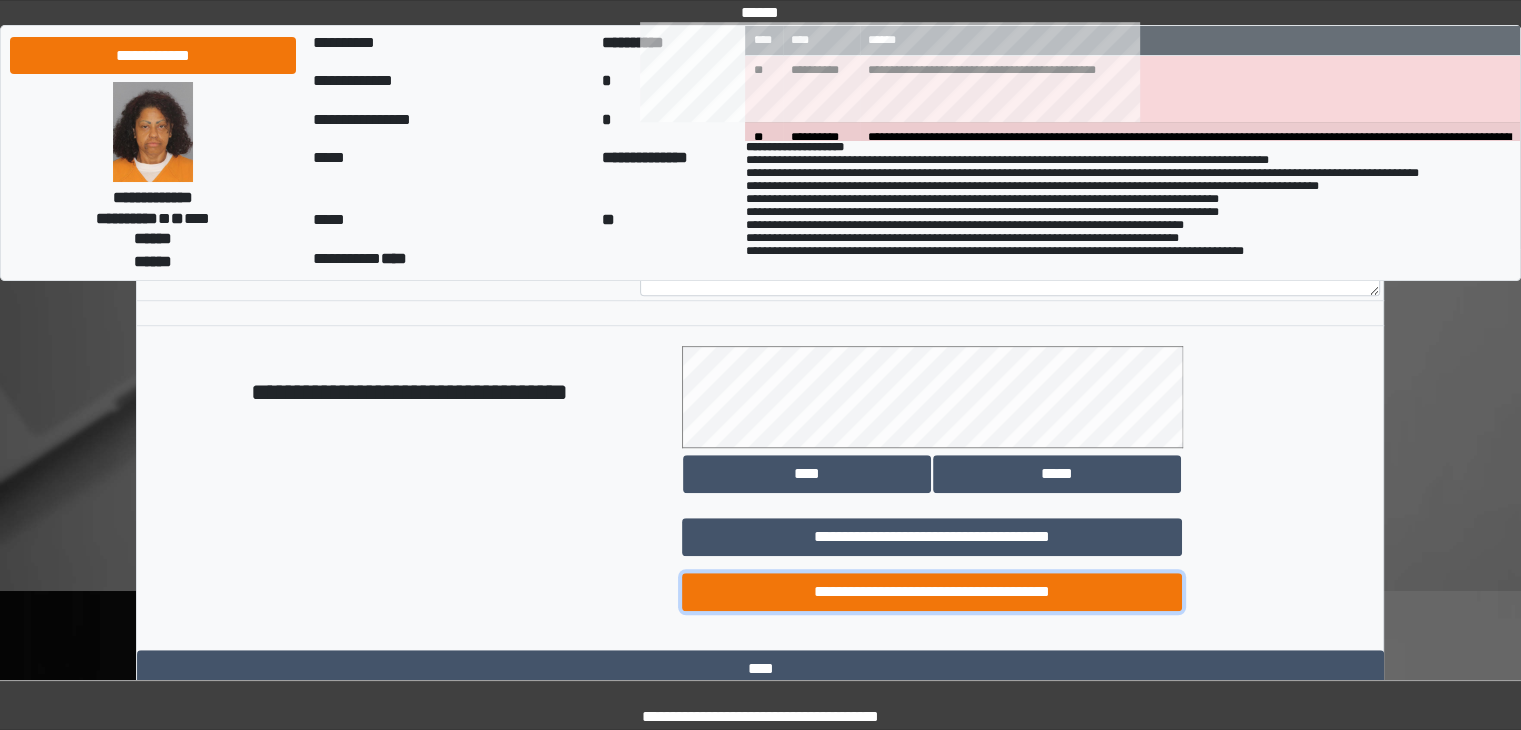 click on "**********" at bounding box center (932, 592) 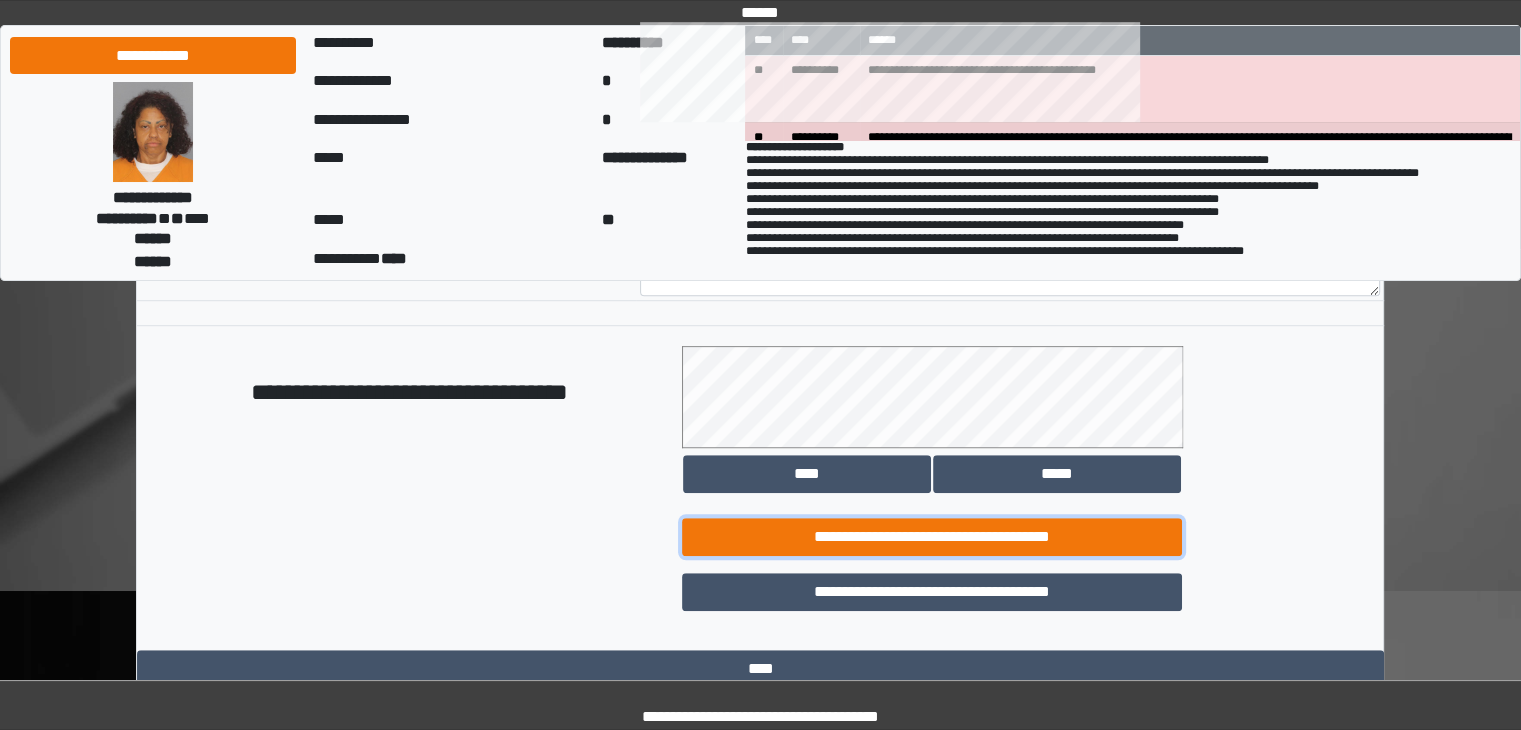 click on "**********" at bounding box center [932, 537] 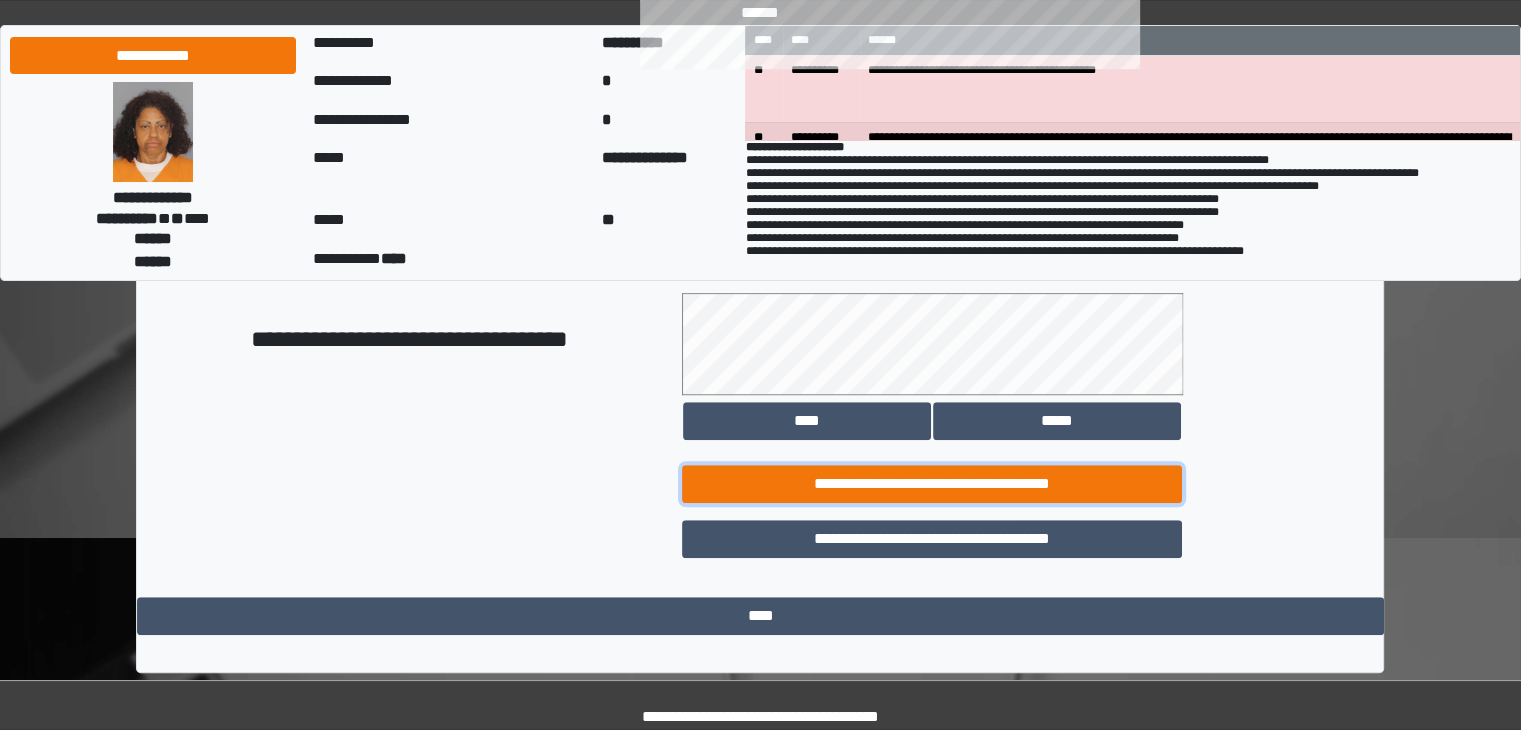 scroll, scrollTop: 1290, scrollLeft: 0, axis: vertical 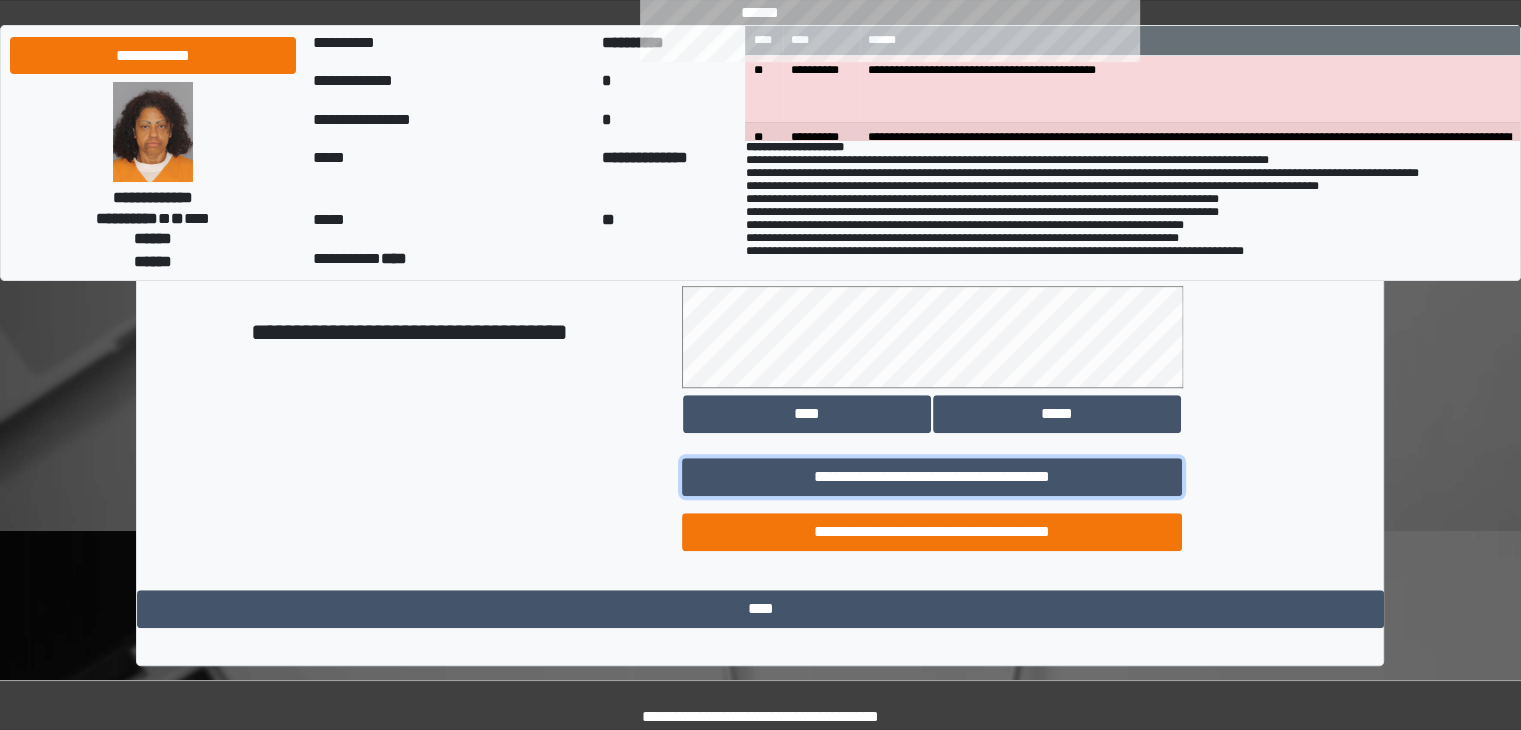 click on "**********" at bounding box center (932, 532) 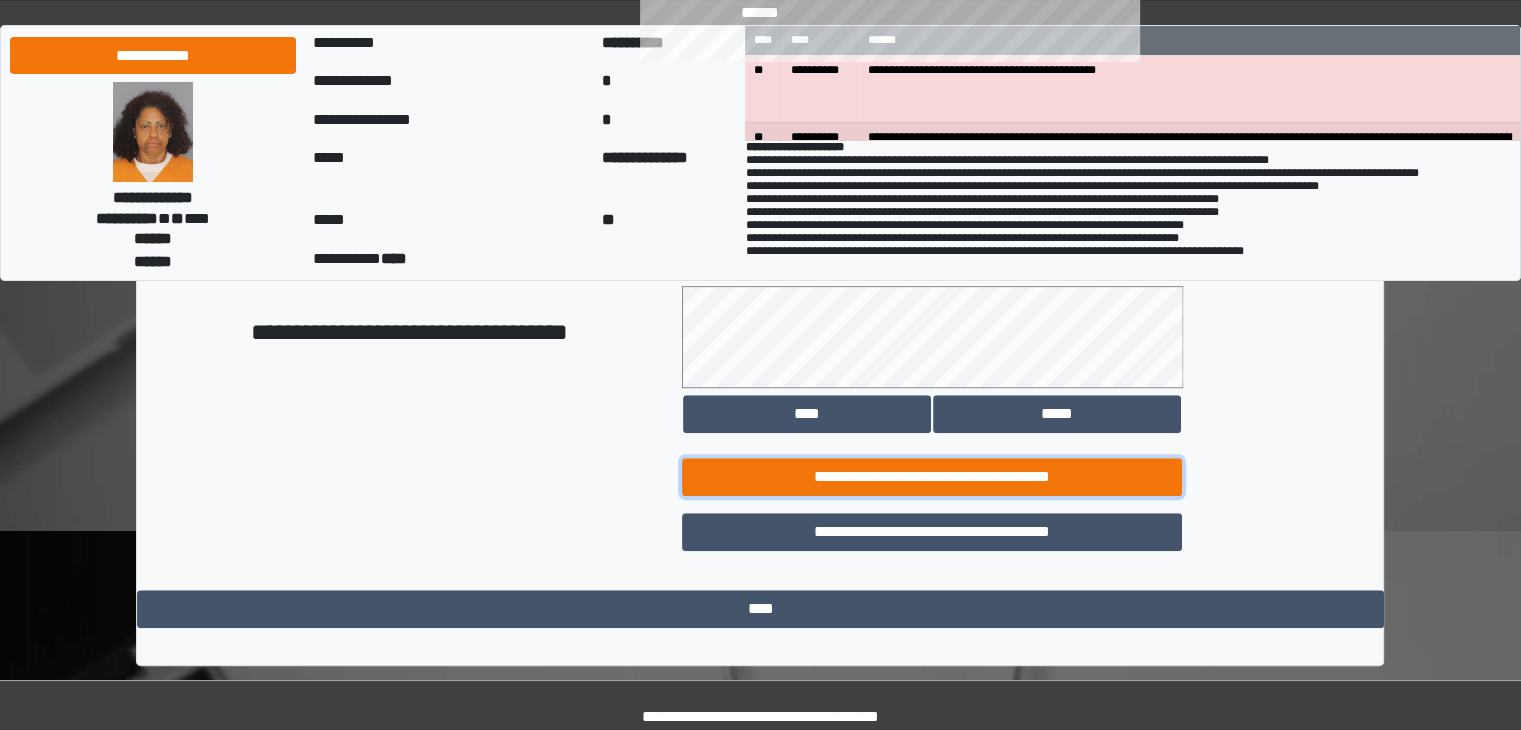 click on "**********" at bounding box center (932, 477) 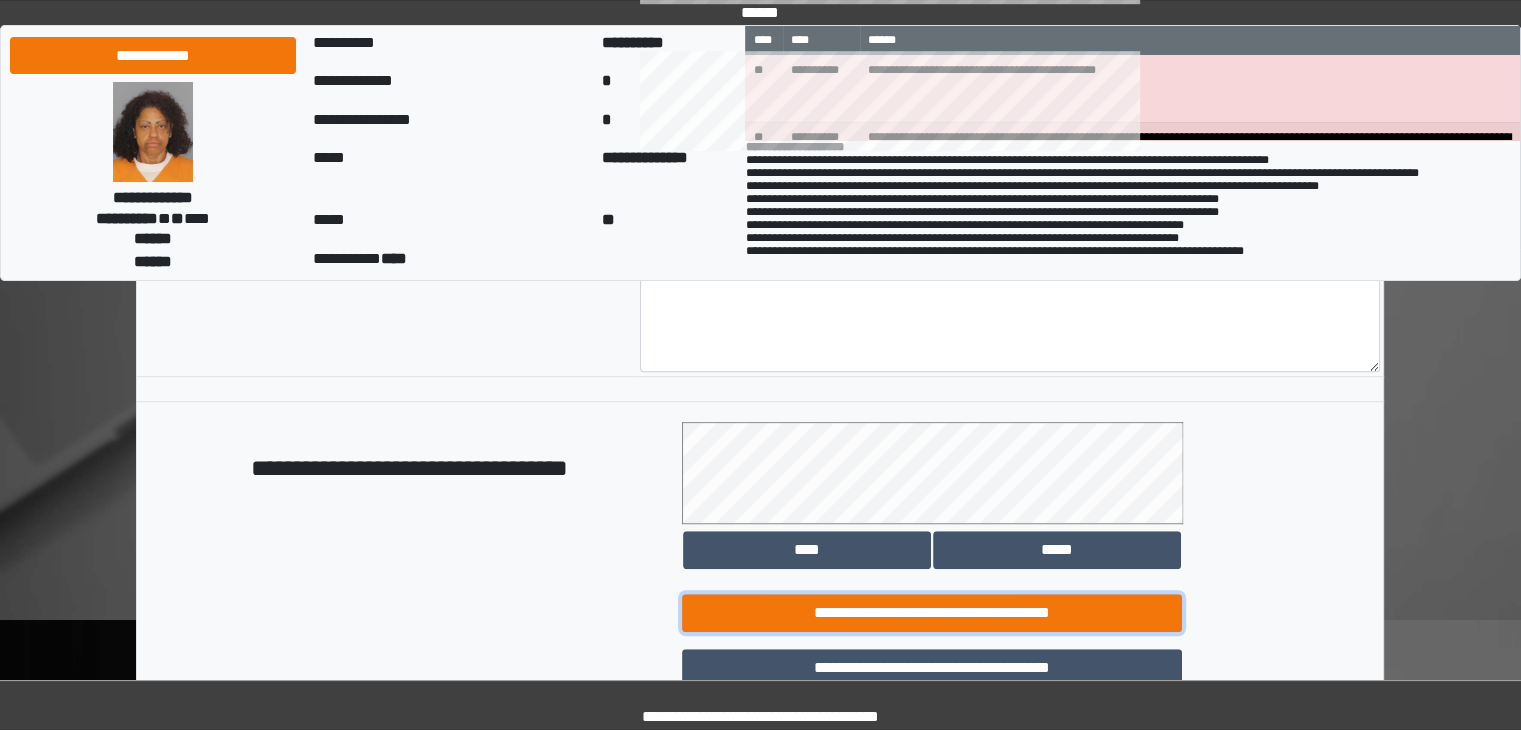 scroll, scrollTop: 1276, scrollLeft: 0, axis: vertical 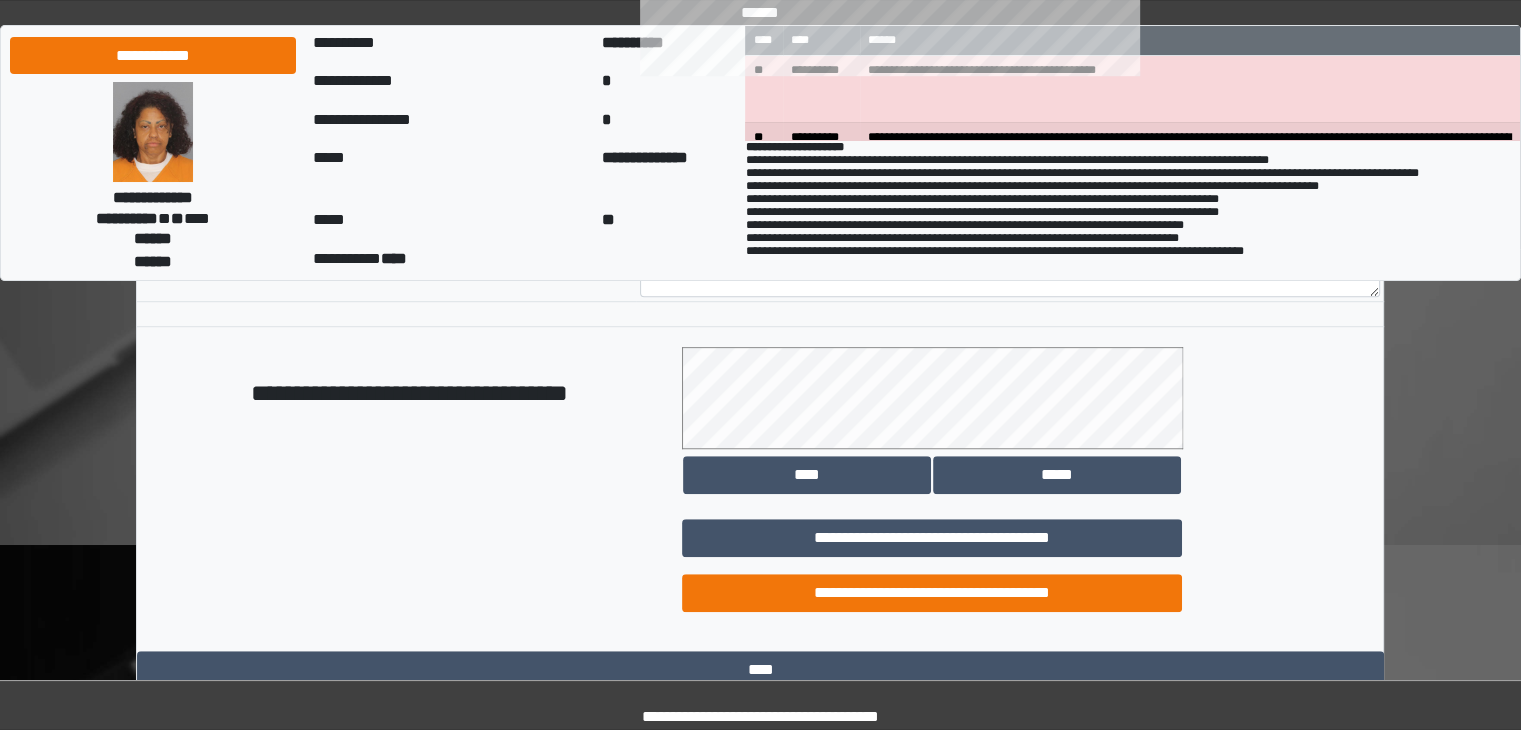 click on "**********" at bounding box center (932, 593) 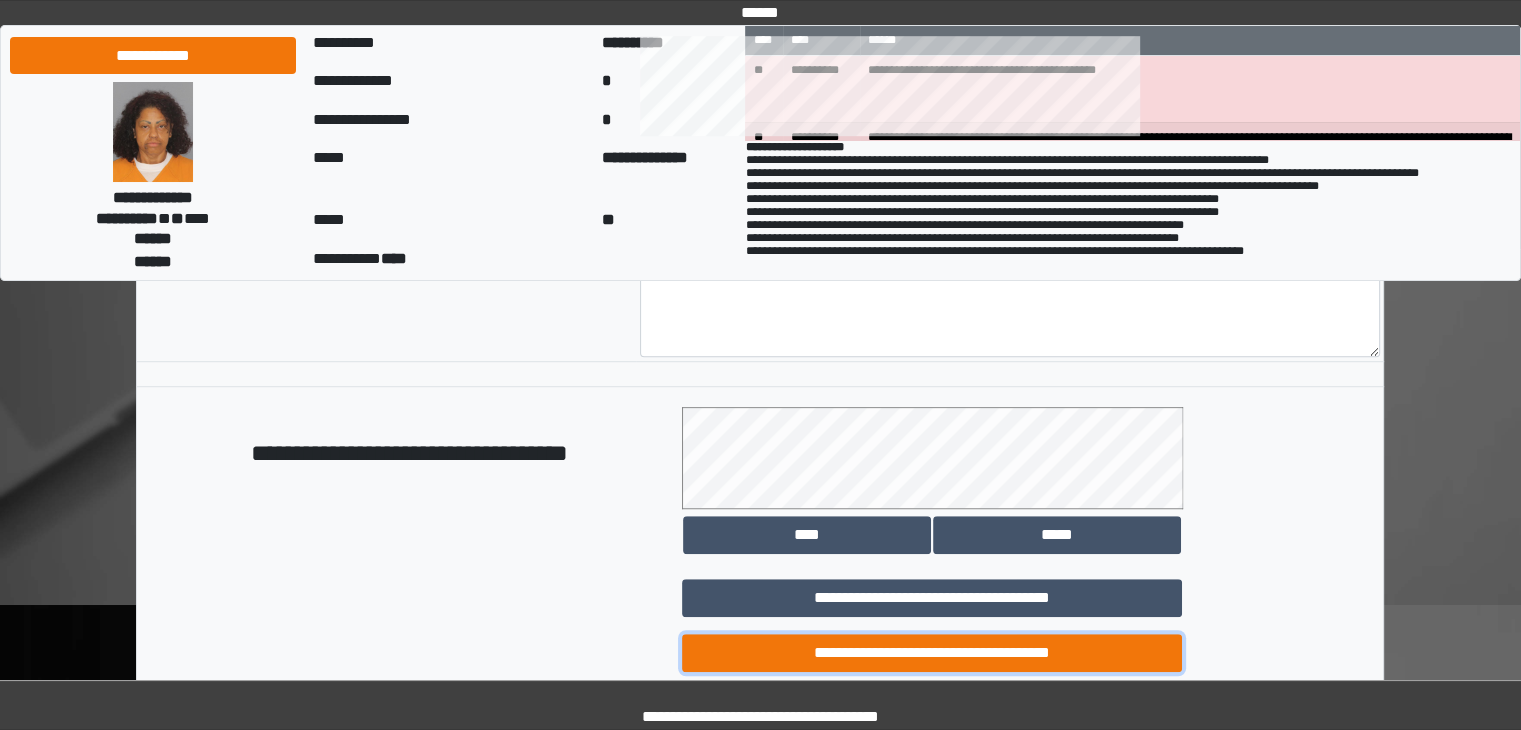 scroll, scrollTop: 1336, scrollLeft: 0, axis: vertical 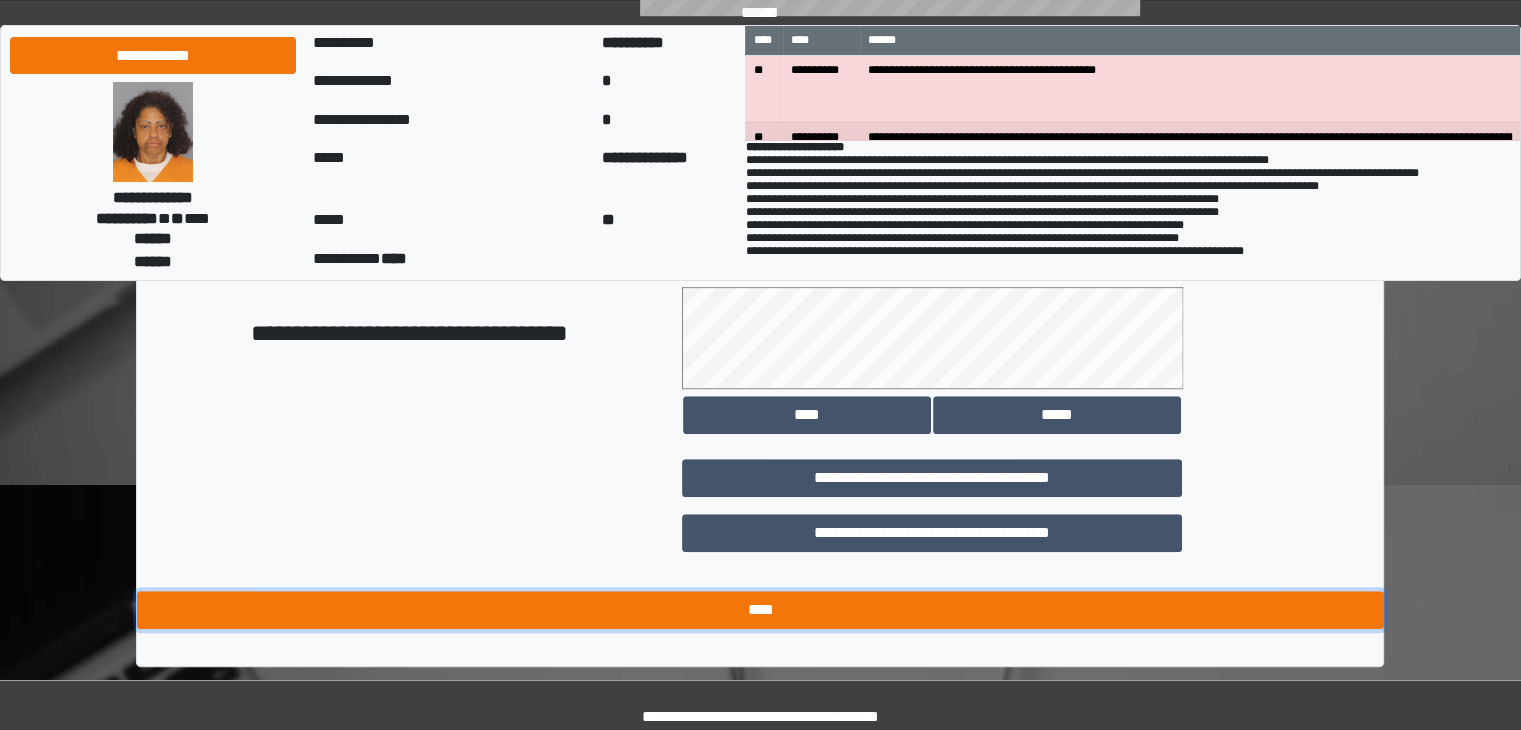 click on "****" at bounding box center (760, 610) 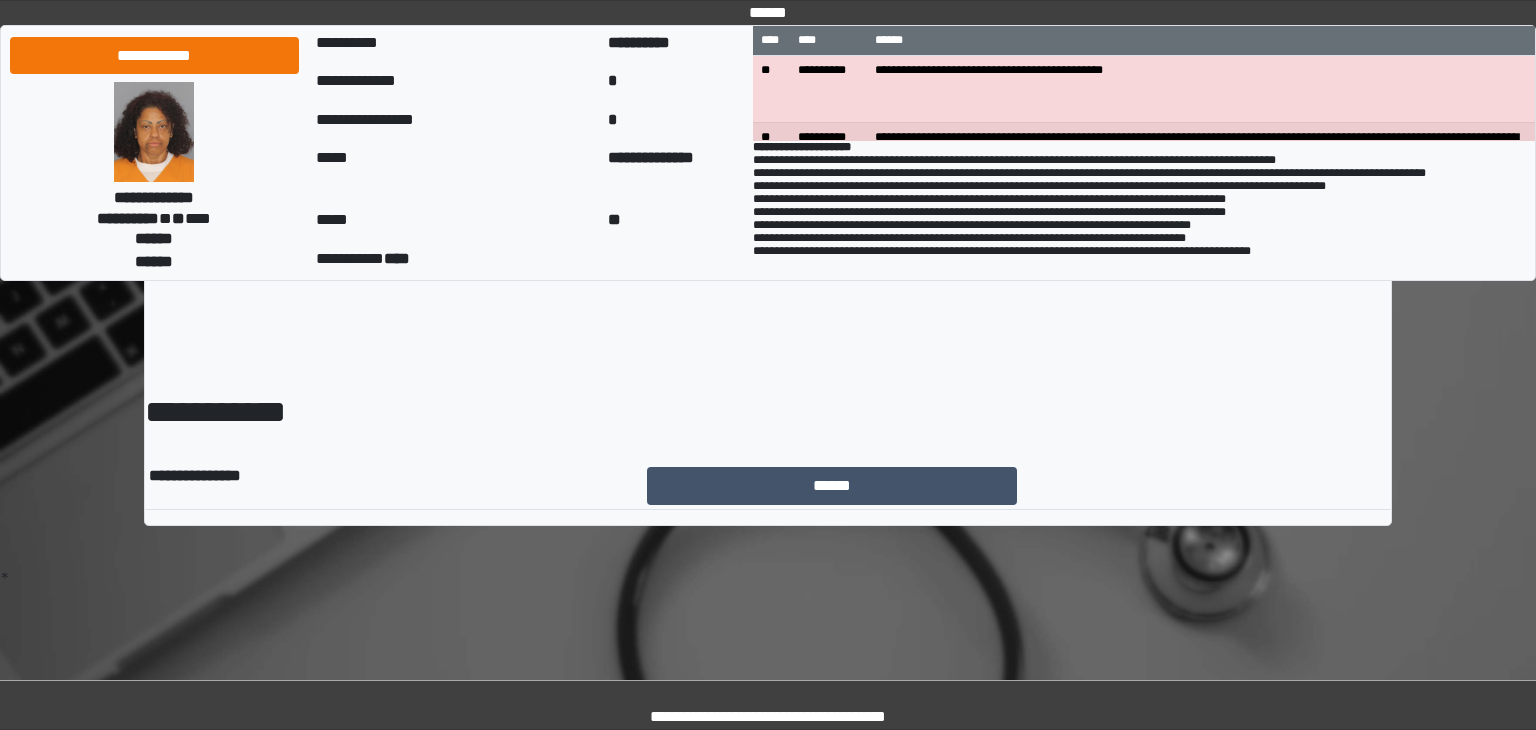 scroll, scrollTop: 0, scrollLeft: 0, axis: both 